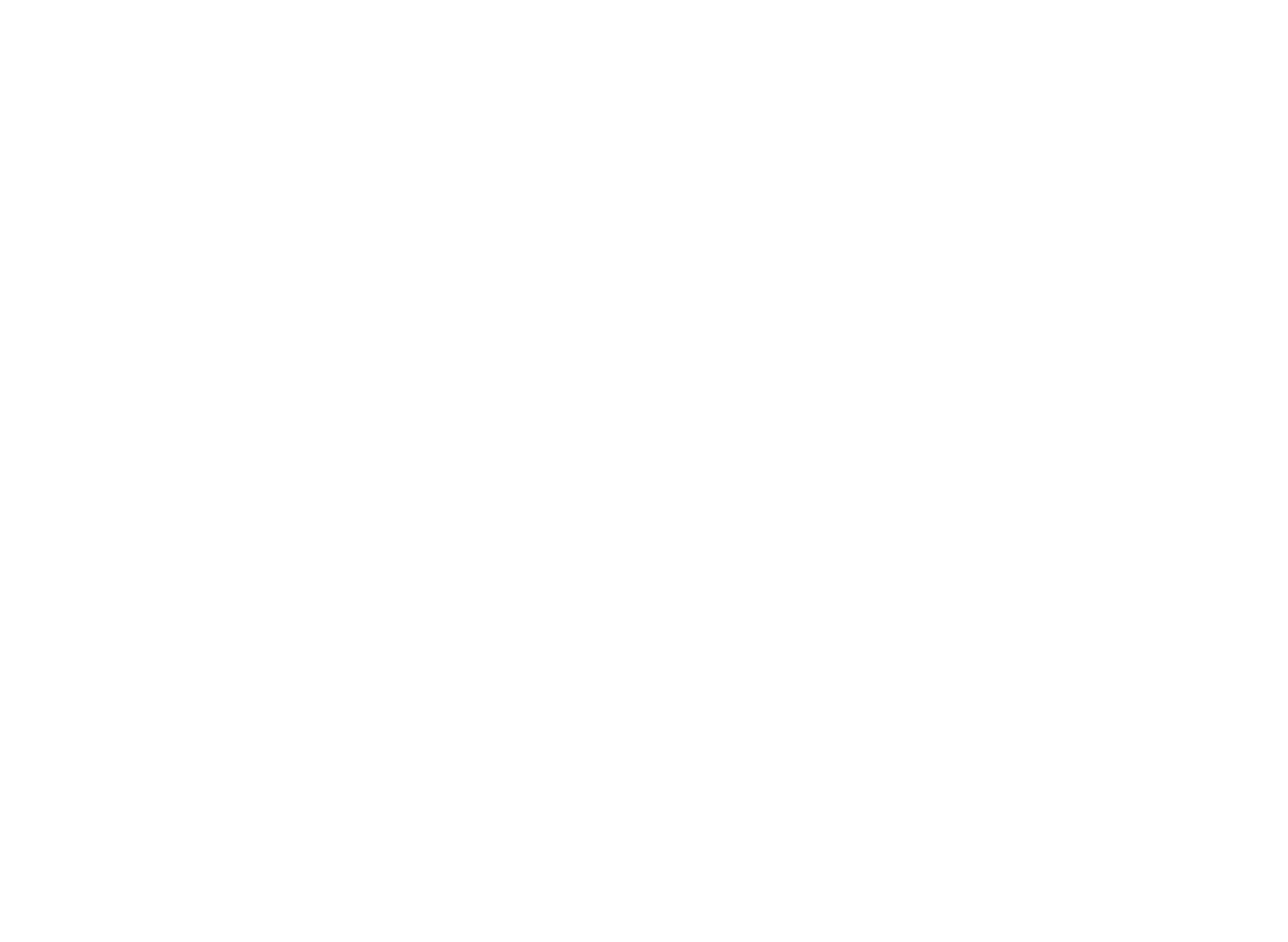scroll, scrollTop: 0, scrollLeft: 0, axis: both 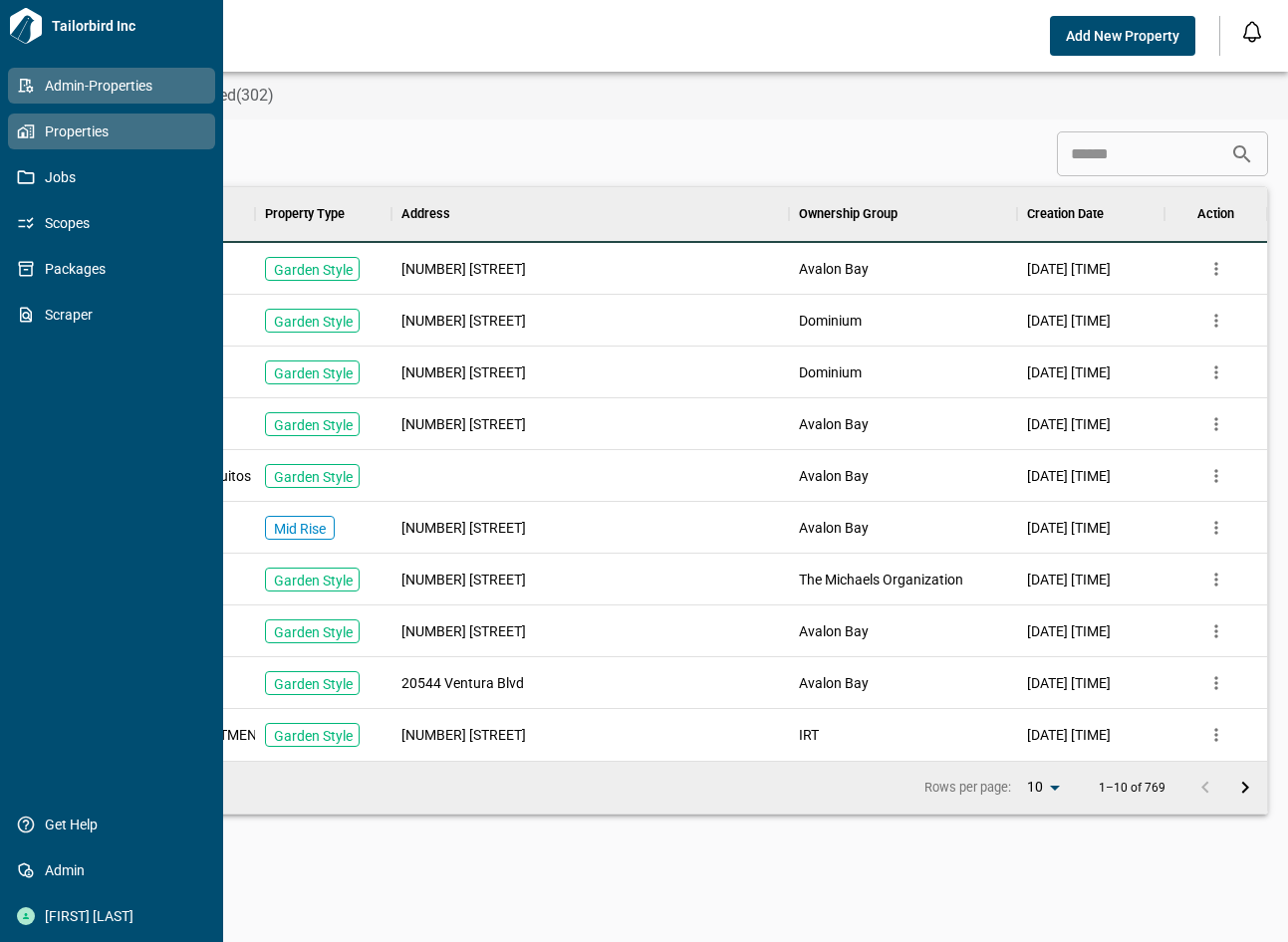 click on "Properties" at bounding box center (112, 131) 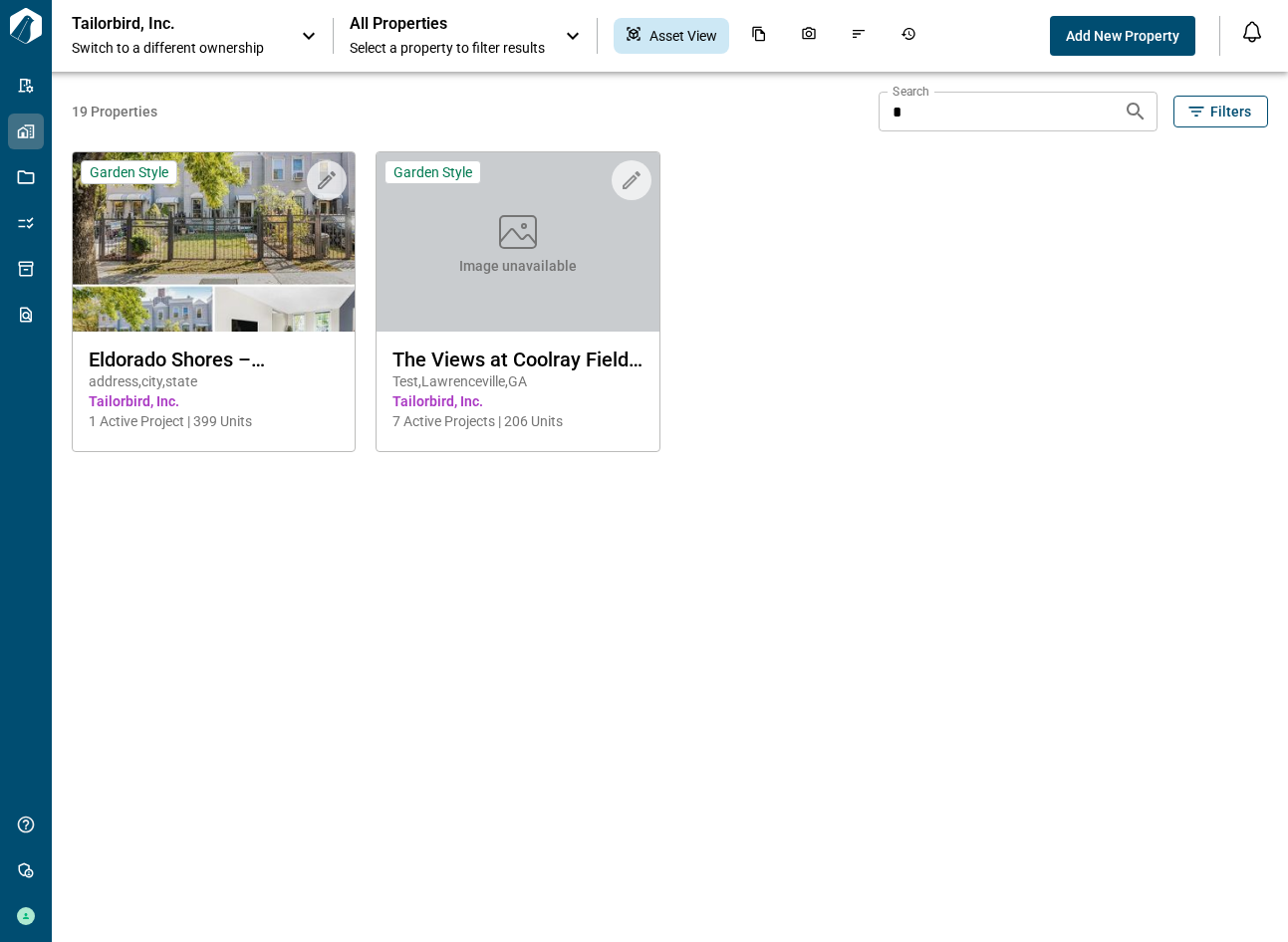click on "Tailorbird, Inc. Switch to a different ownership" at bounding box center (196, 36) 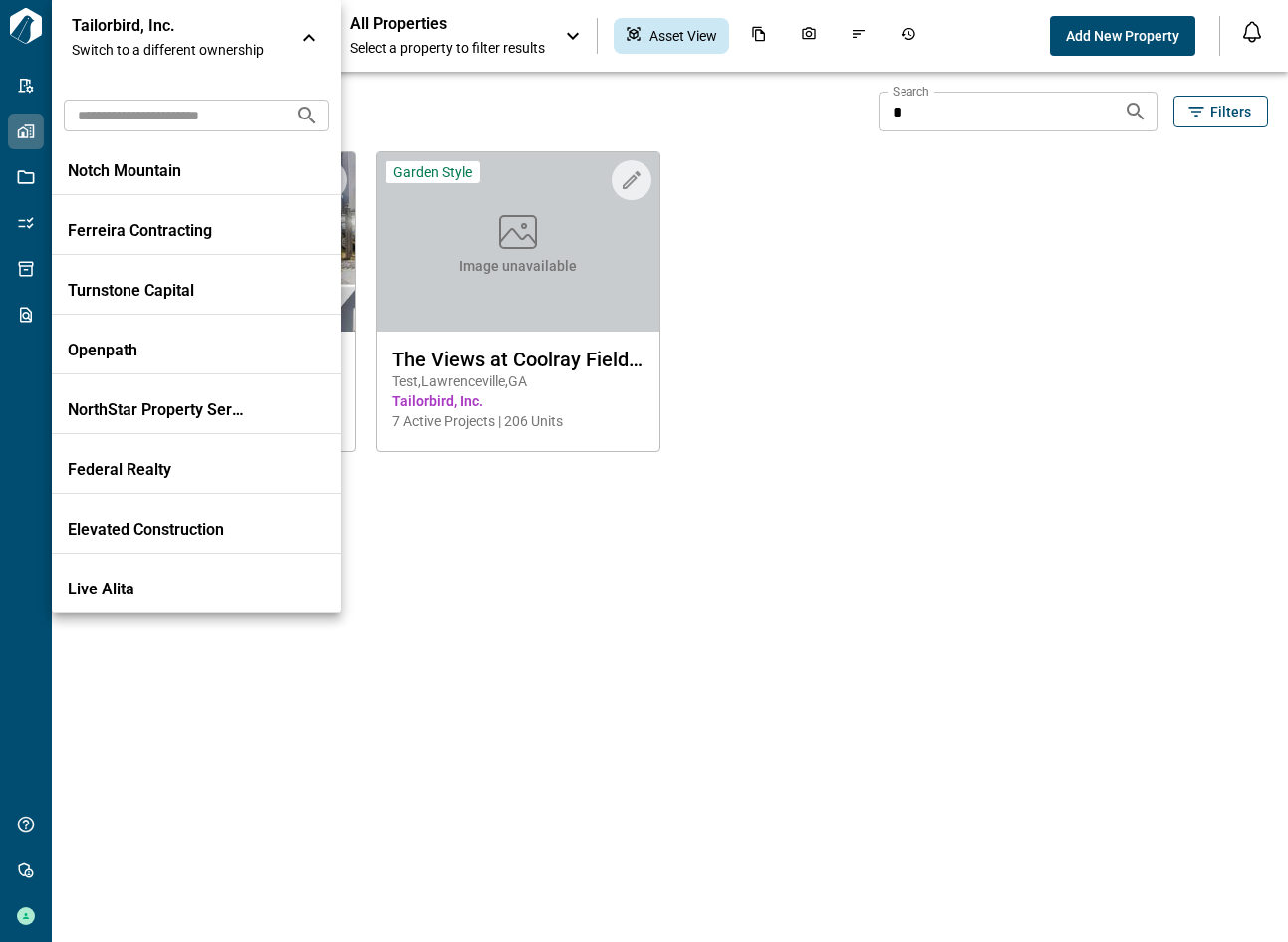 click at bounding box center [171, 115] 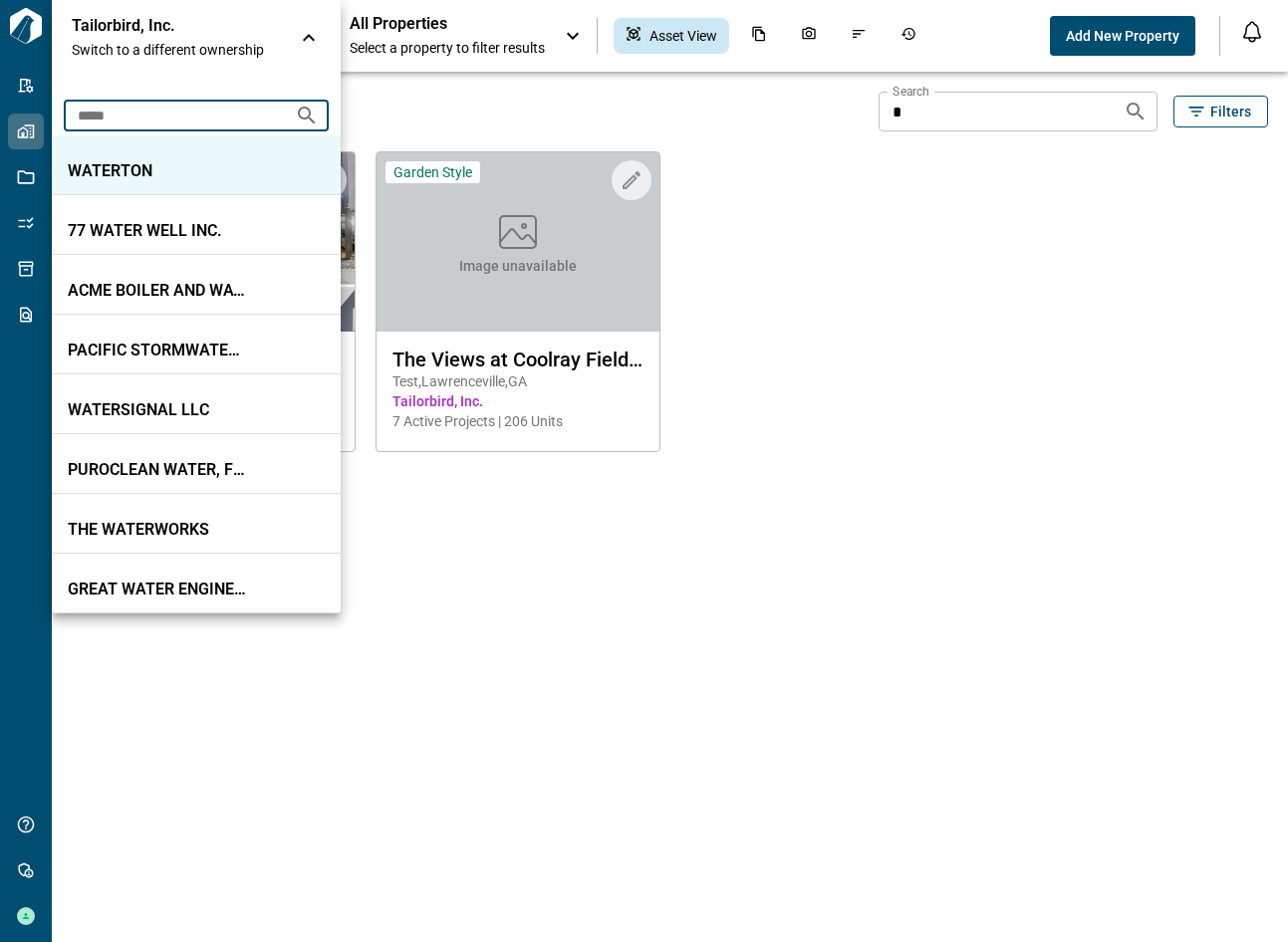type on "*****" 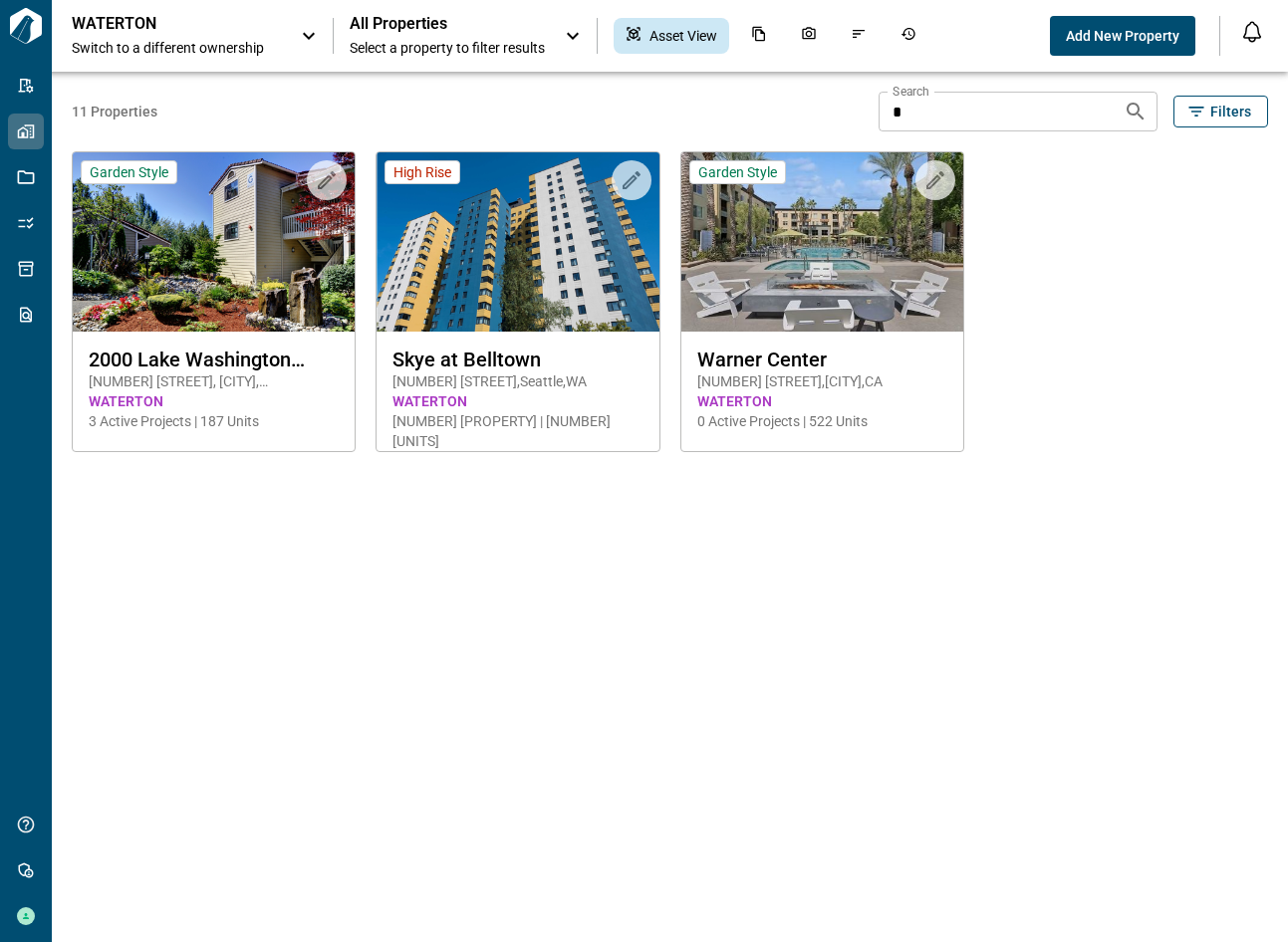 click on "*" at bounding box center [993, 112] 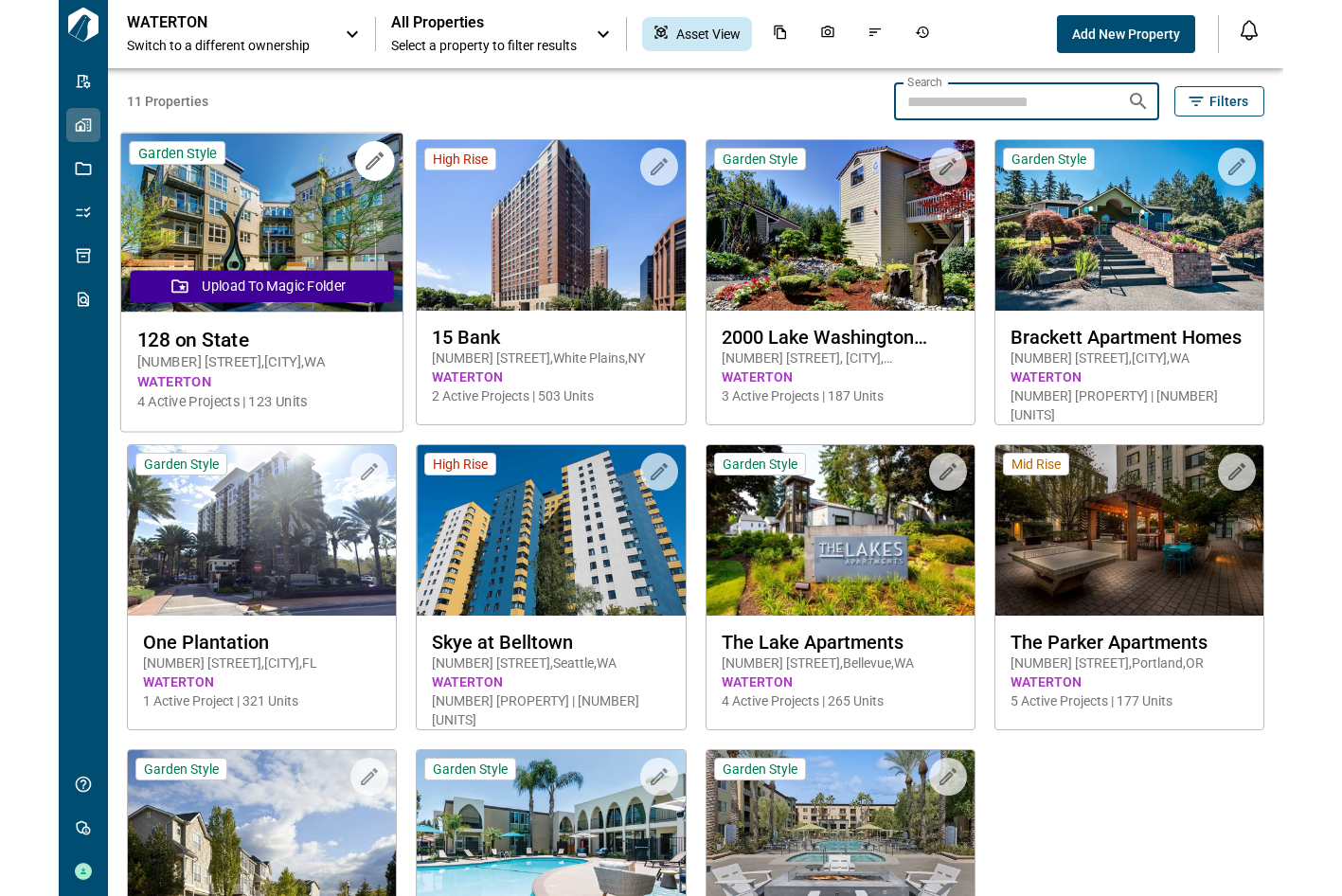 scroll, scrollTop: 0, scrollLeft: 0, axis: both 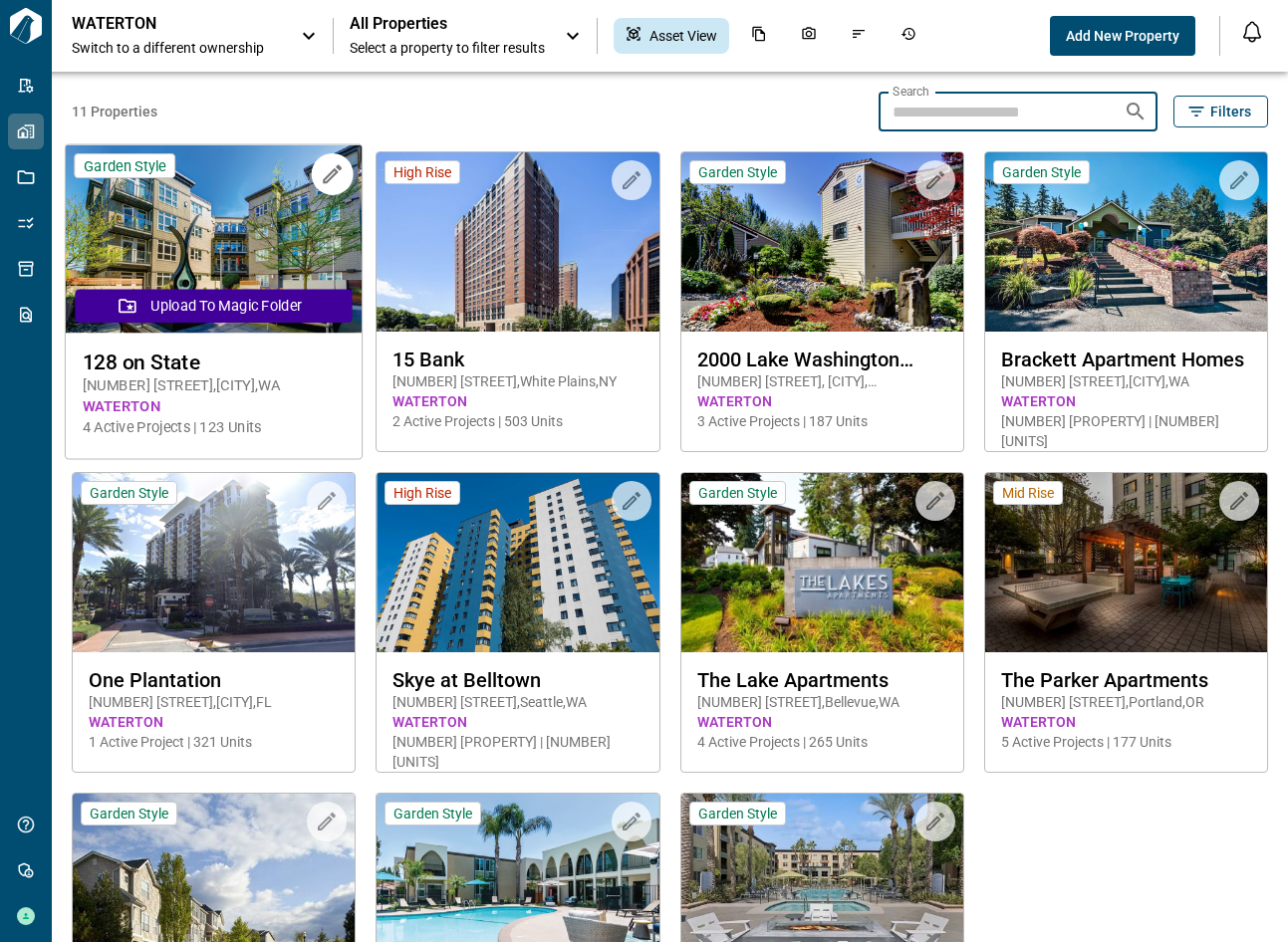 type 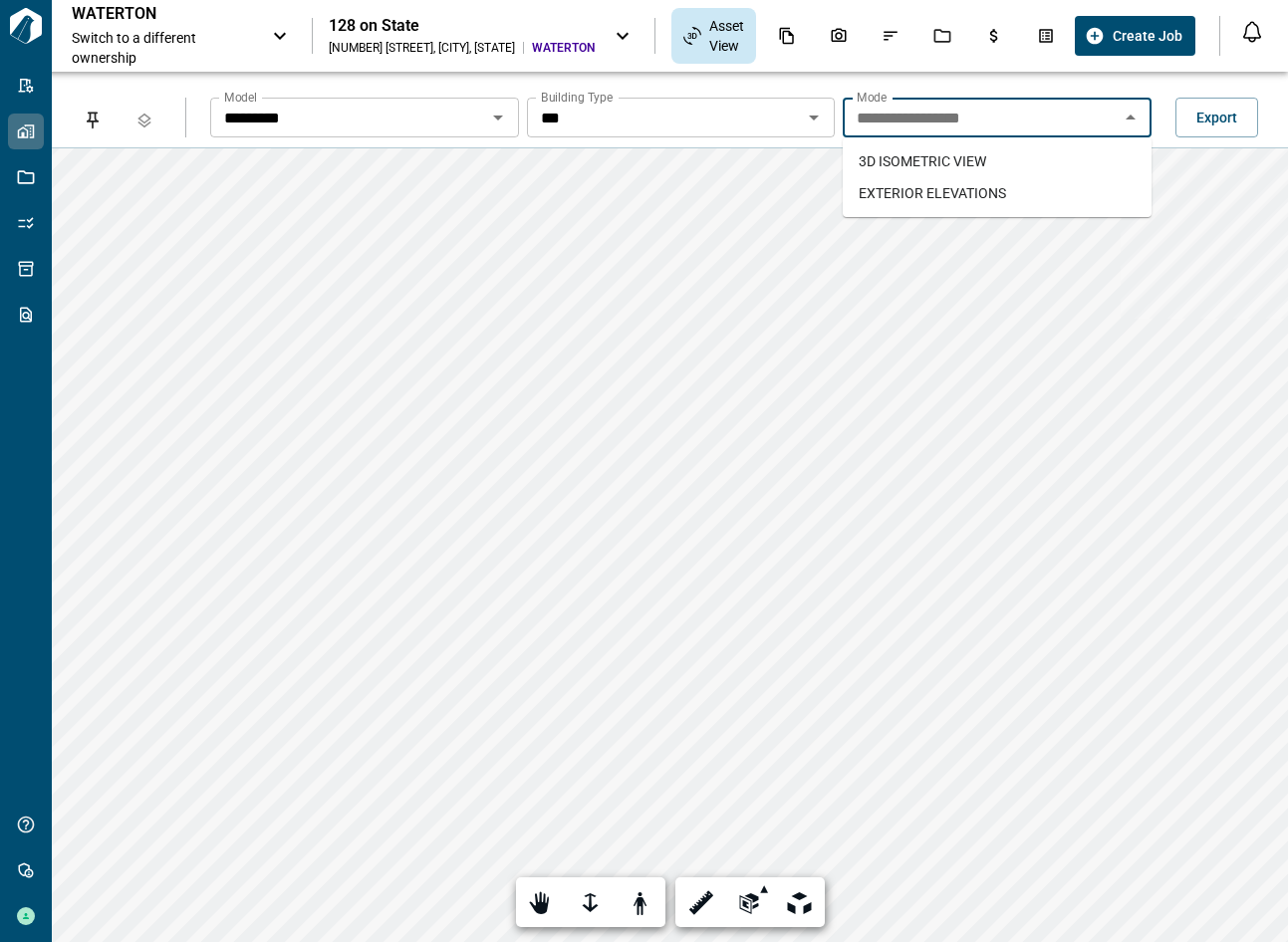 click on "**********" at bounding box center (980, 118) 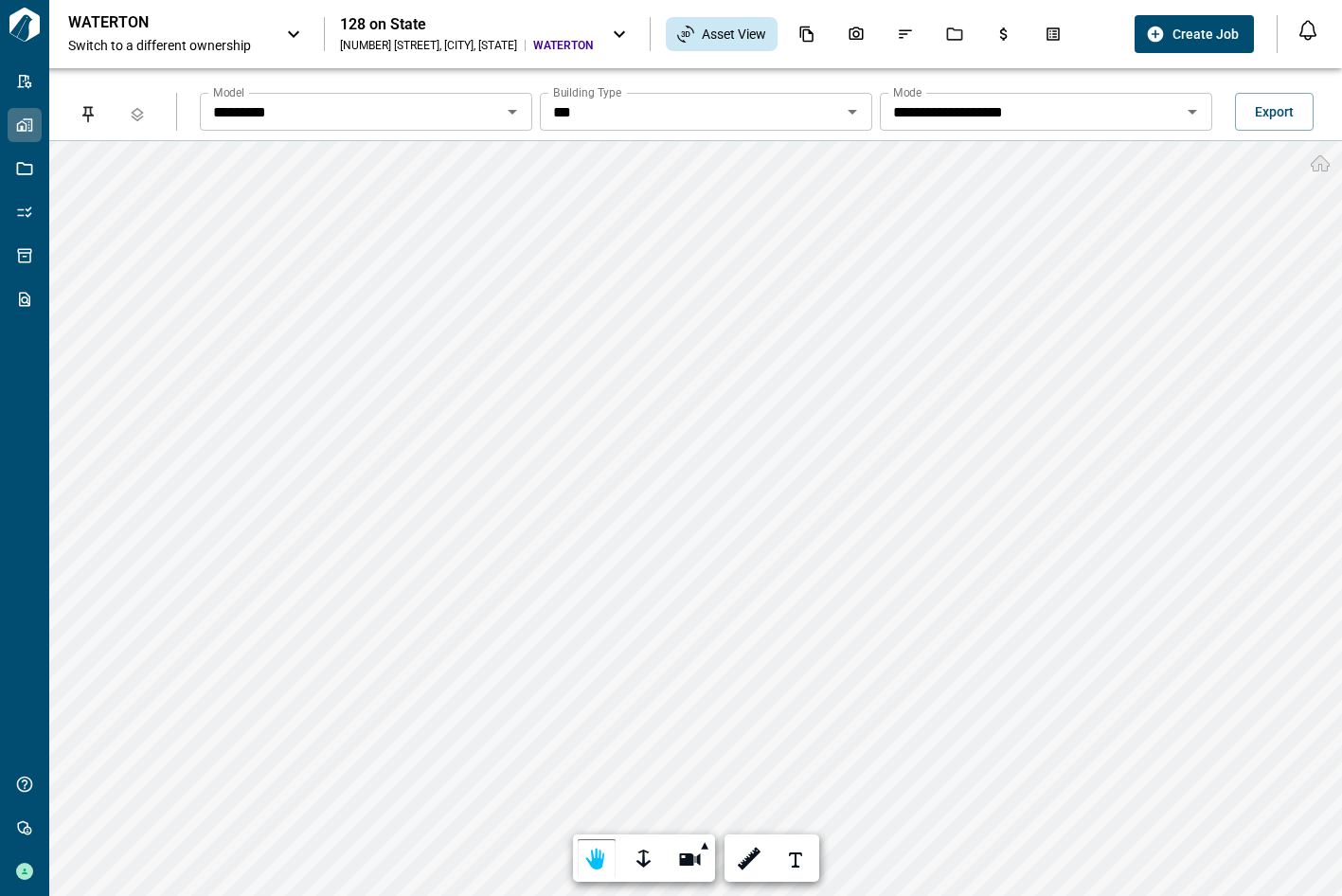 click on "128 State Street South , Kirkland , WA" at bounding box center (428, 45) 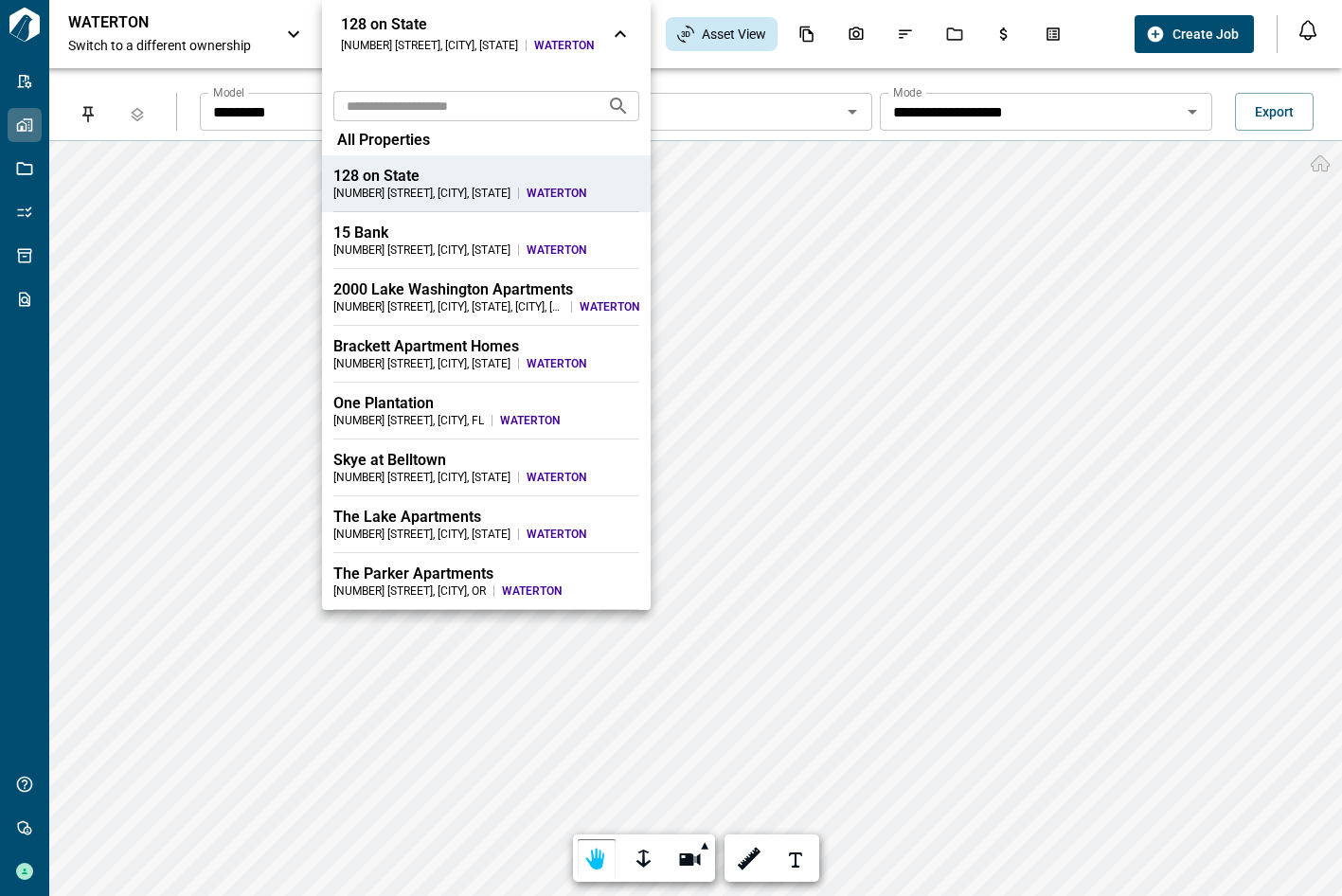 click on "15 Bank 15 Bank Street , White Plains , NY WATERTON" at bounding box center [486, 246] 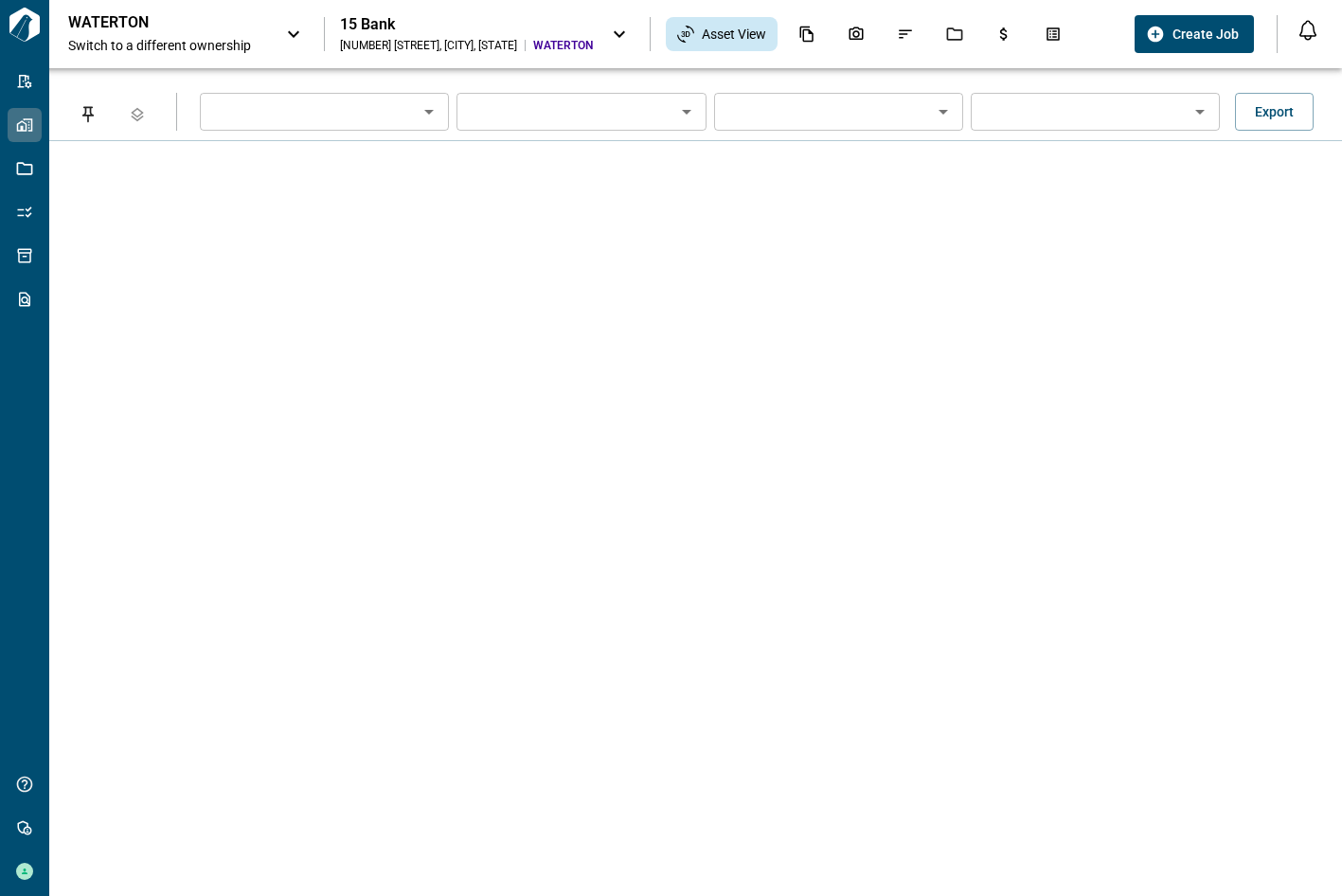 type on "**********" 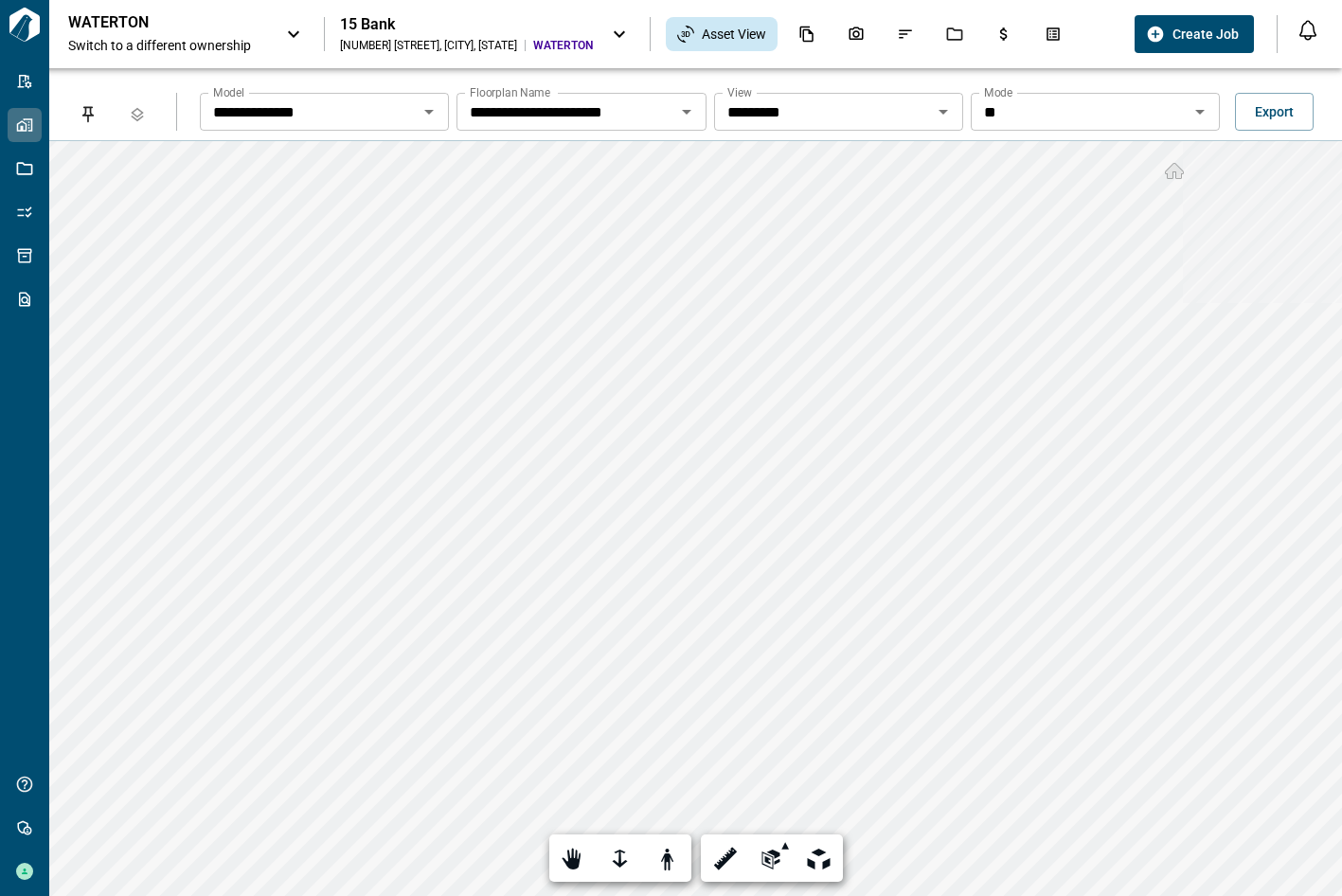 click on "**********" at bounding box center (309, 112) 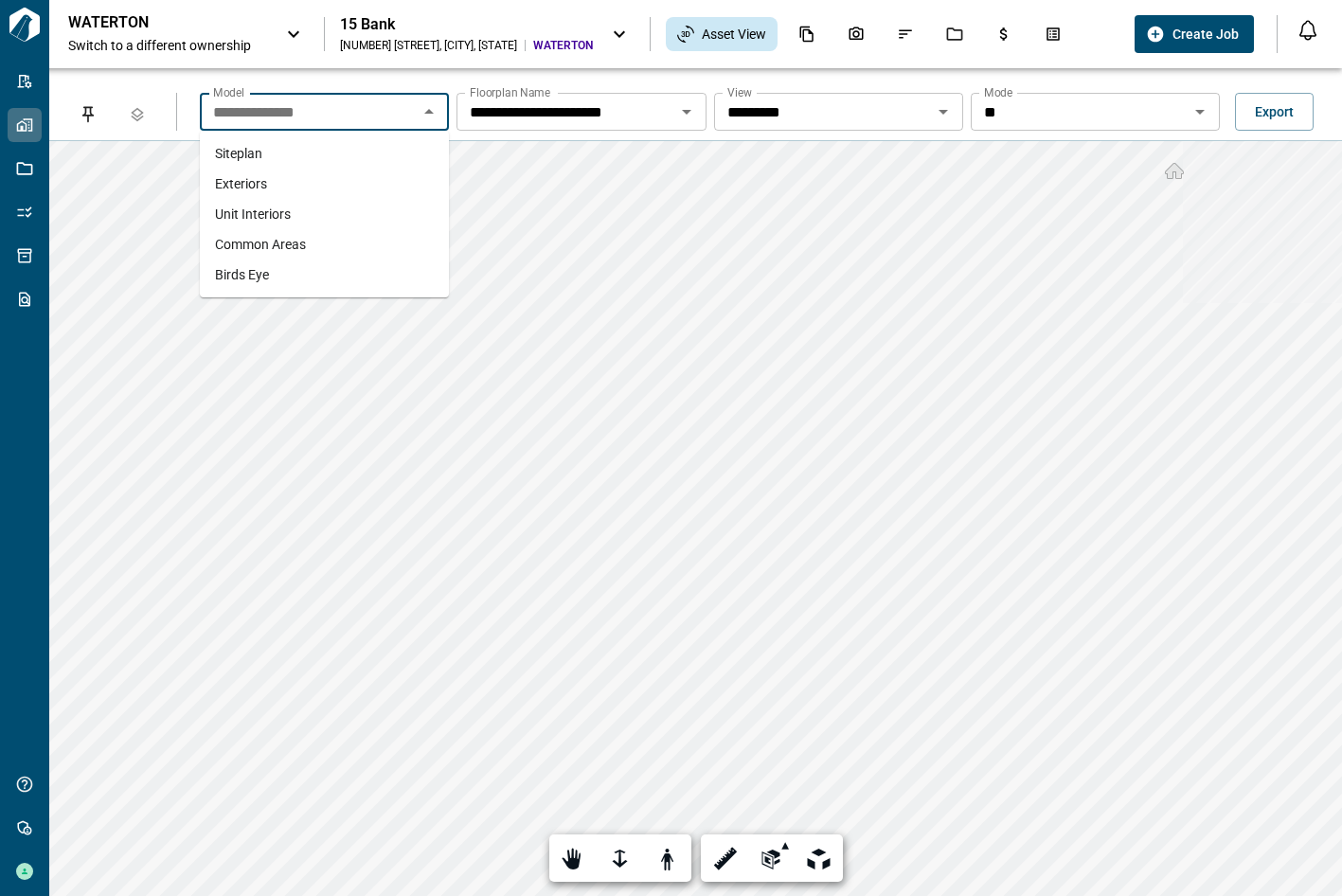 click on "Common Areas" at bounding box center (260, 244) 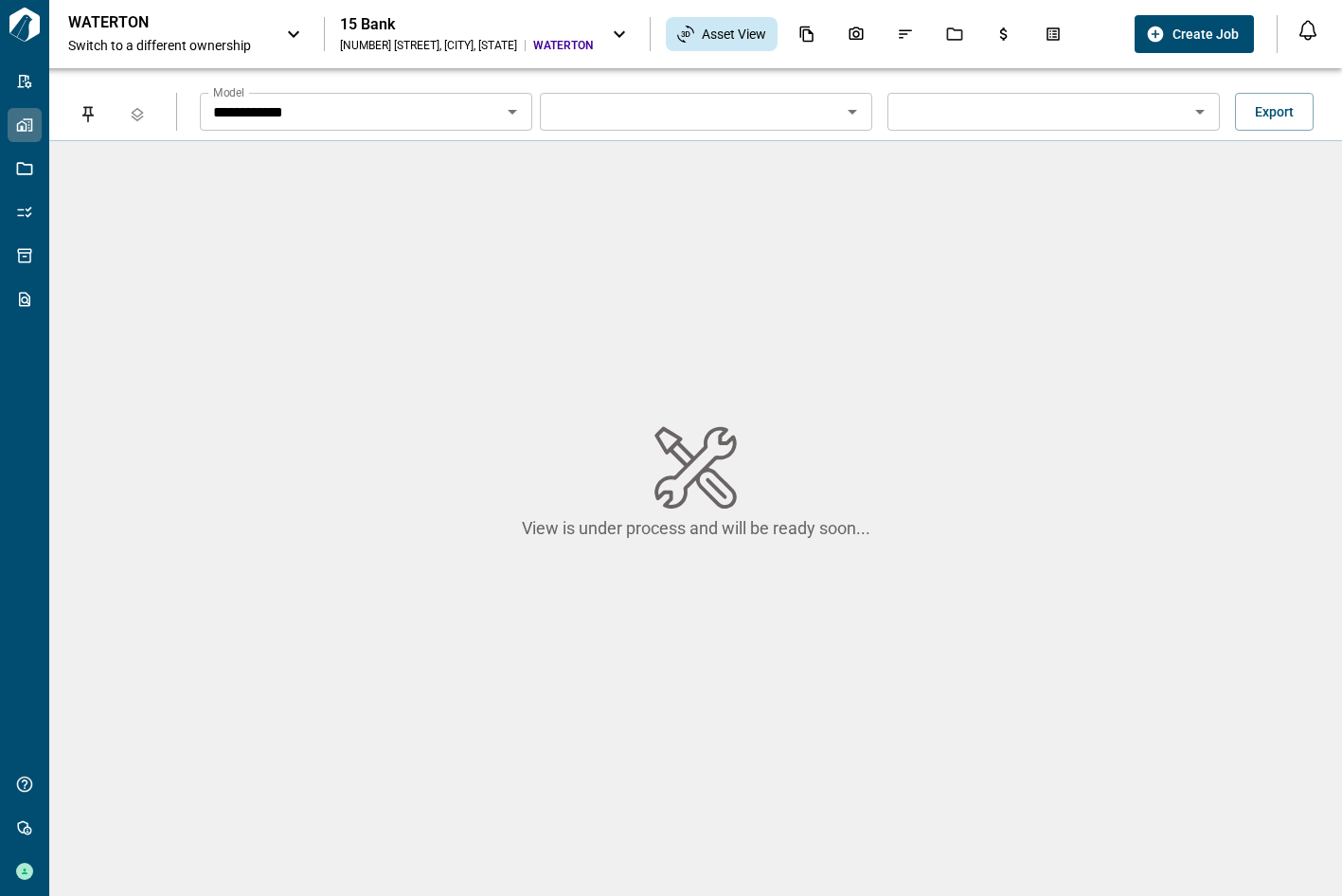 click on "**********" at bounding box center (366, 112) 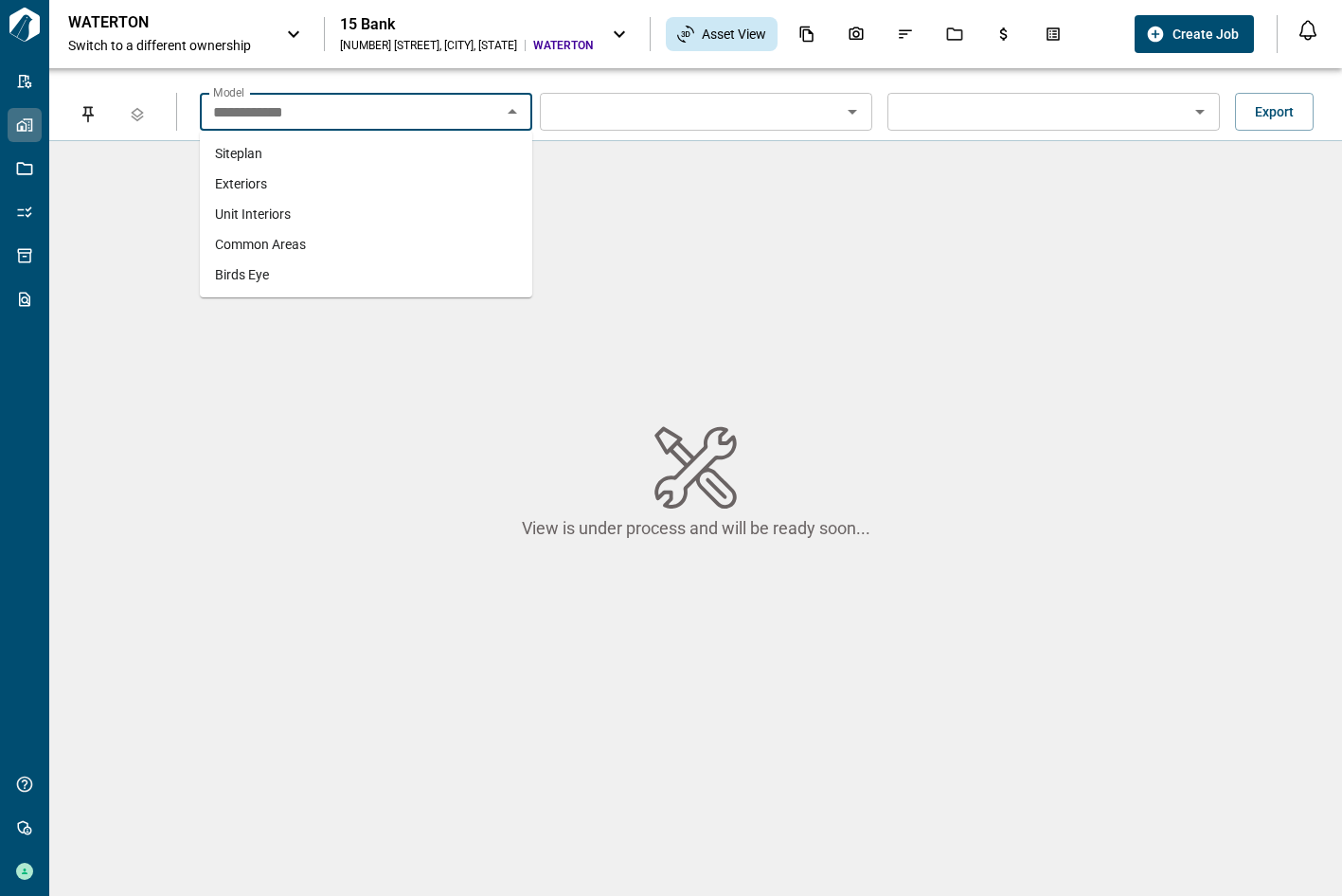 click on "Exteriors" at bounding box center (366, 184) 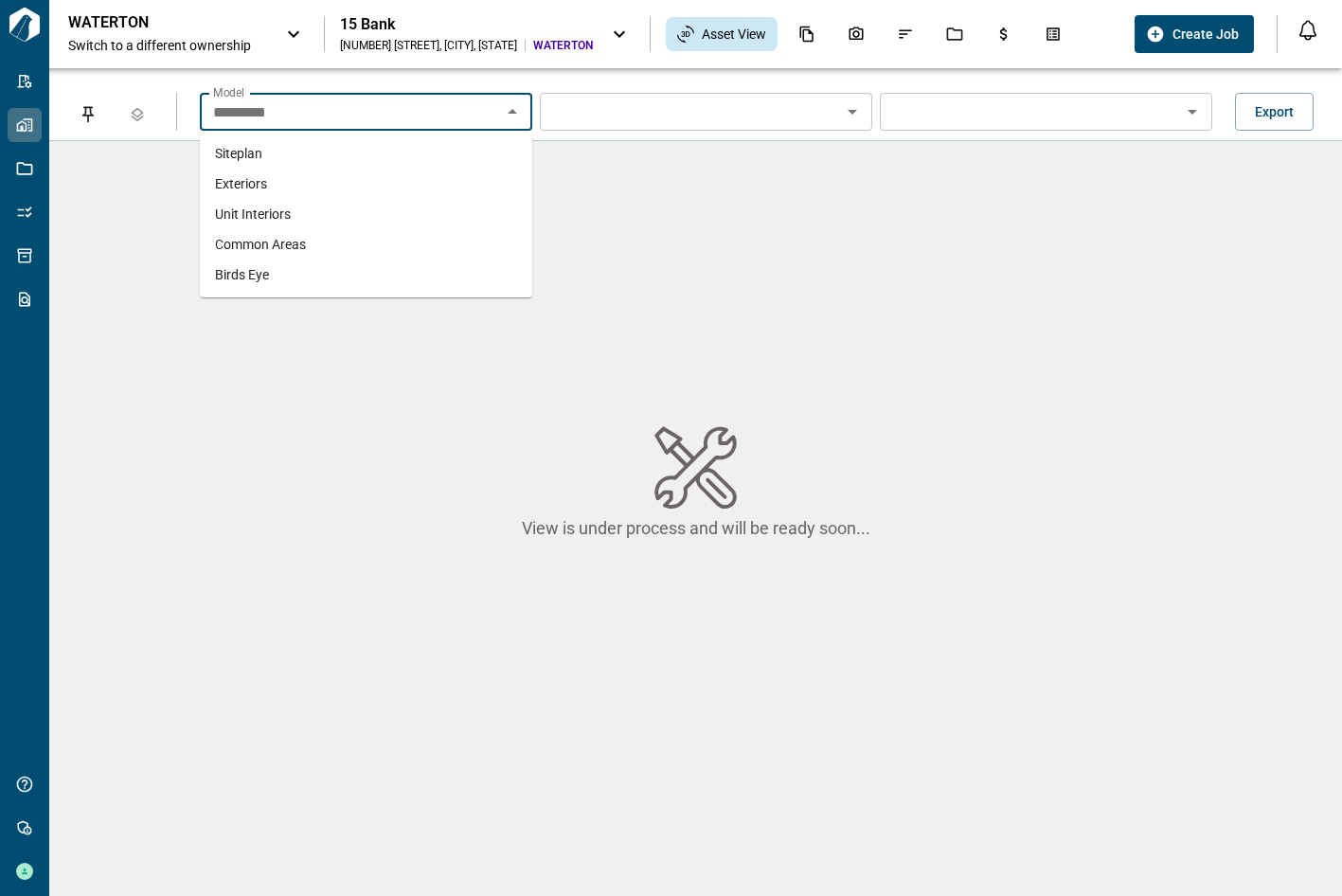 click on "*********" at bounding box center [350, 112] 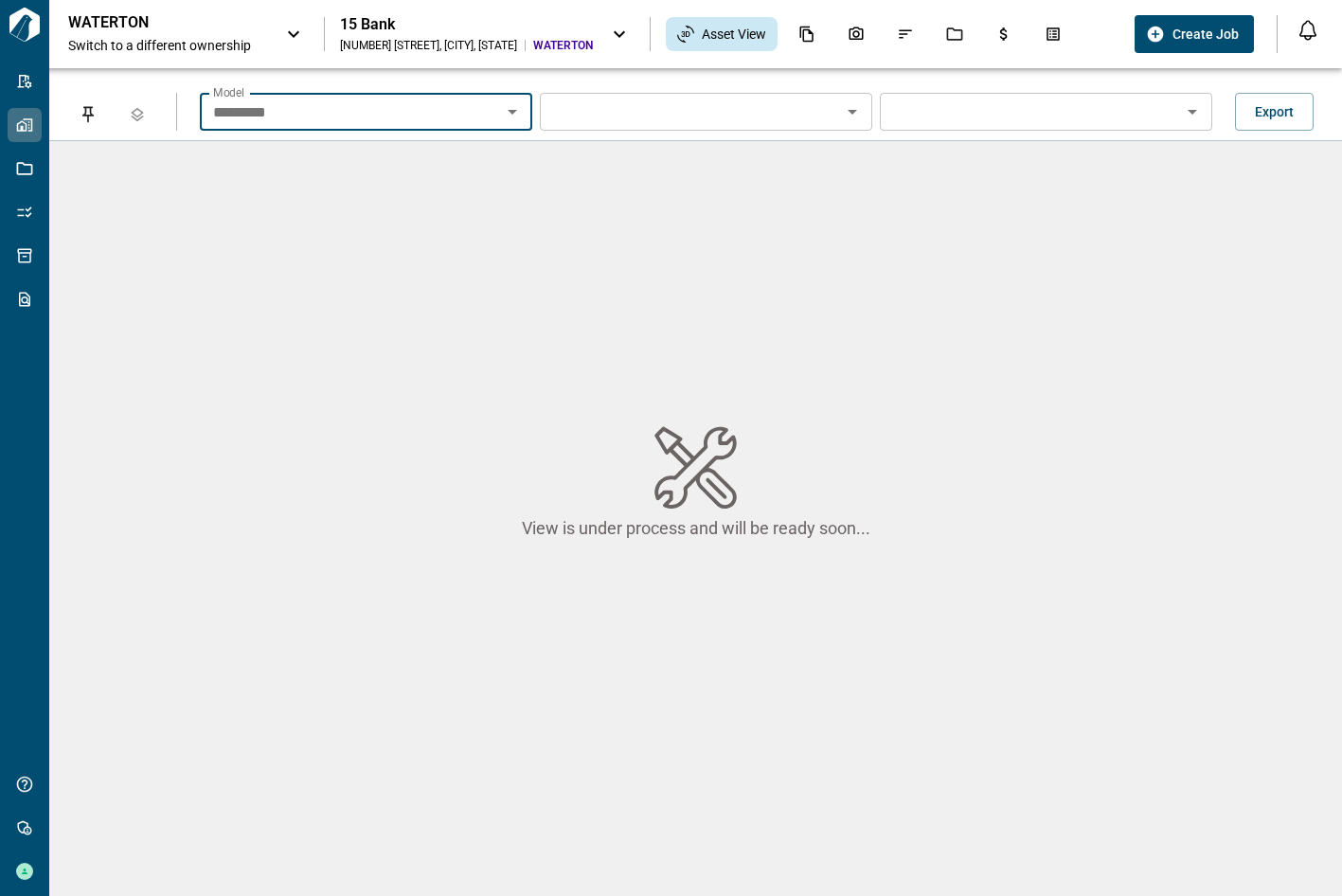 click on "*********" at bounding box center (350, 112) 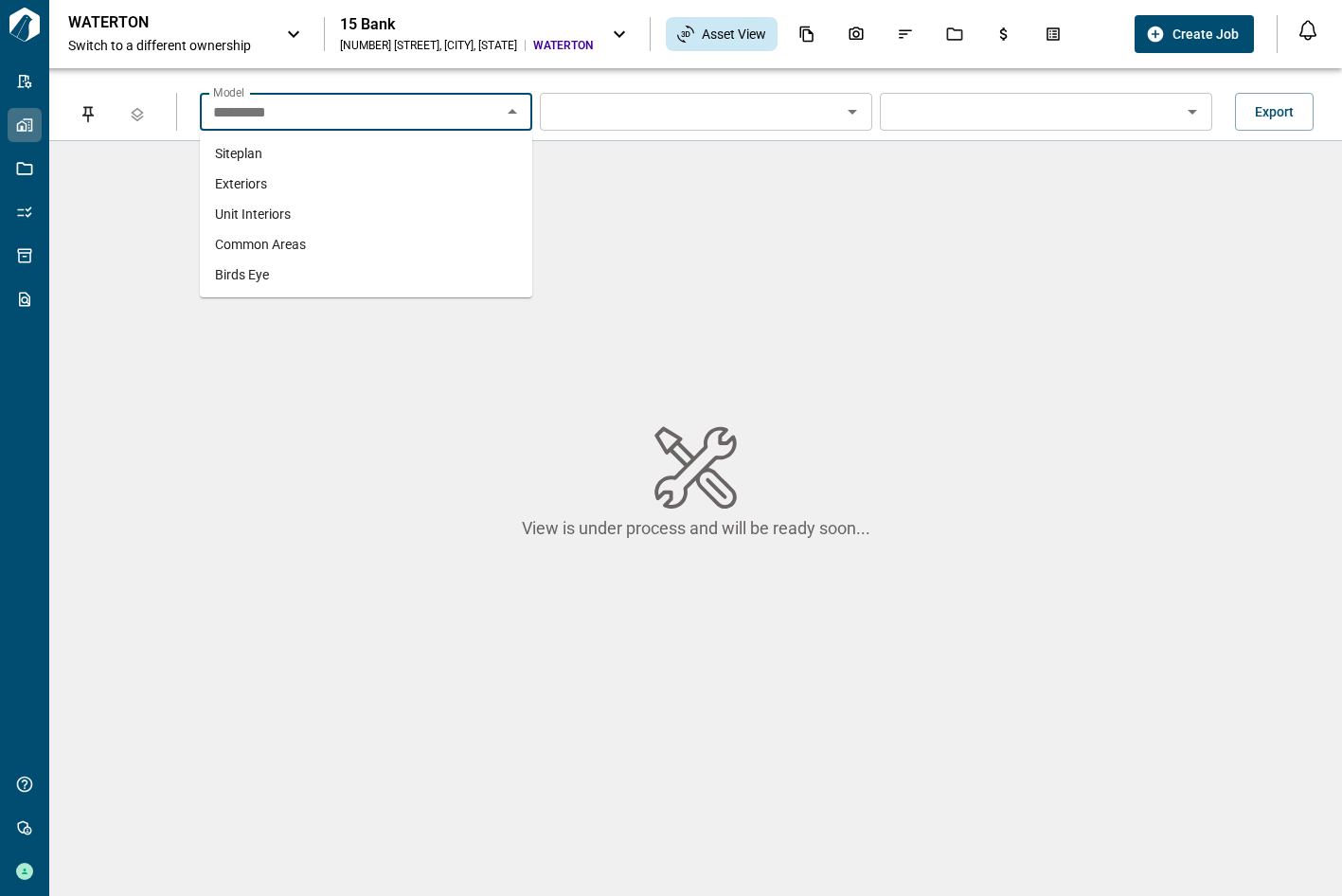 click on "Building Type Building Type" at bounding box center (706, 112) 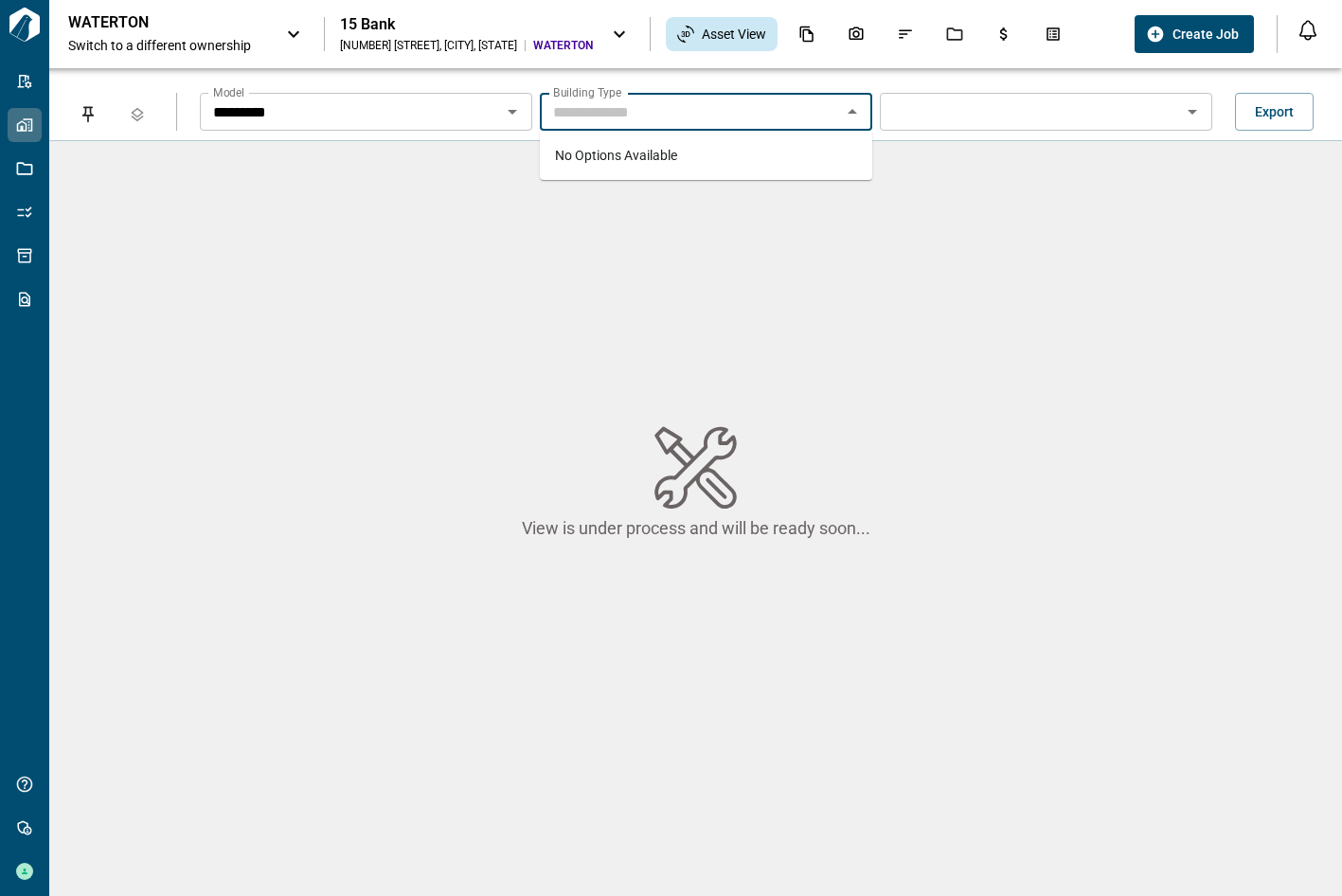 click on "15 Bank 15 Bank Street , White Plains , NY WATERTON" at bounding box center (466, 34) 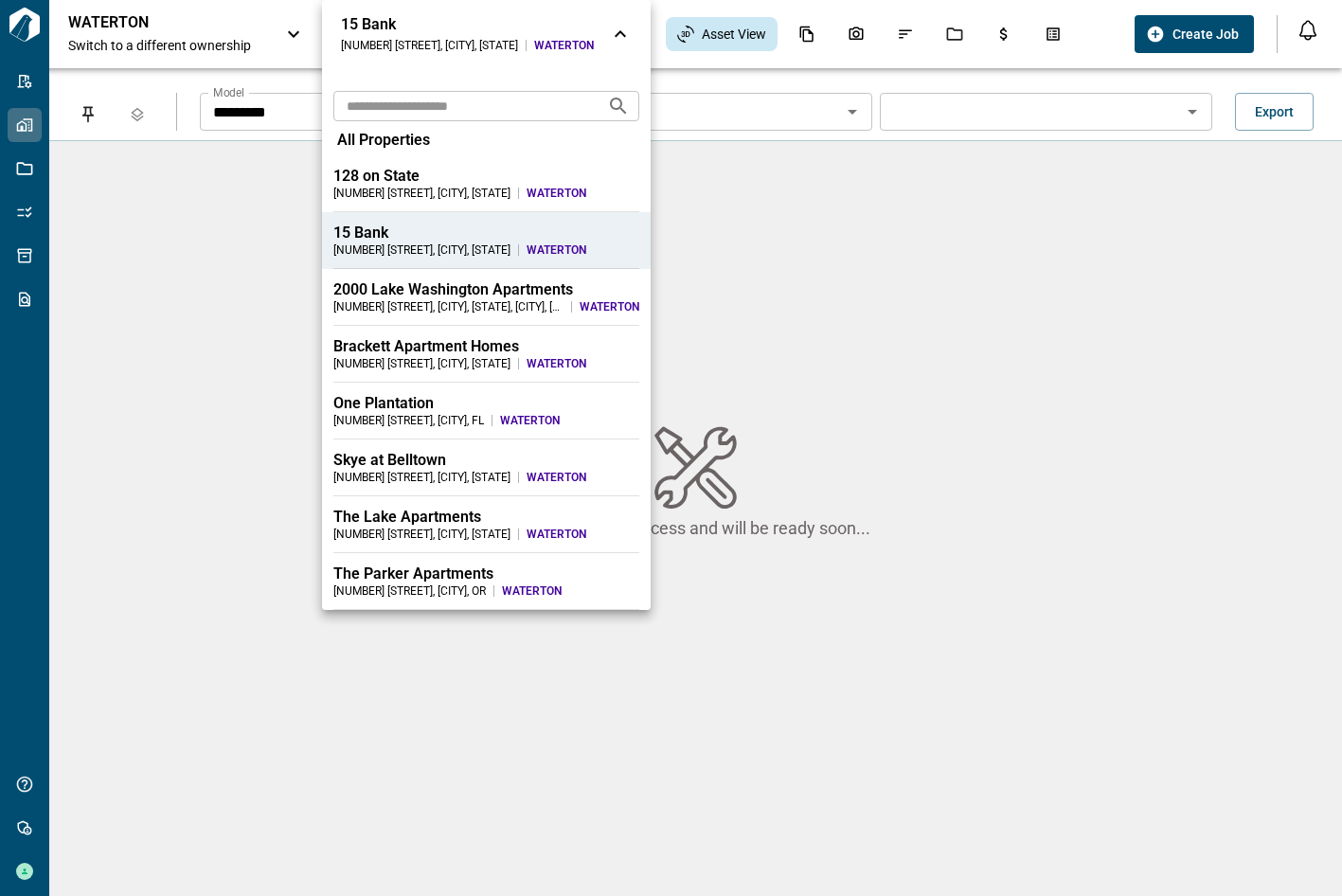 click on "1300 N 20th St, Renton, WA , Renton , WA" at bounding box center [448, 307] 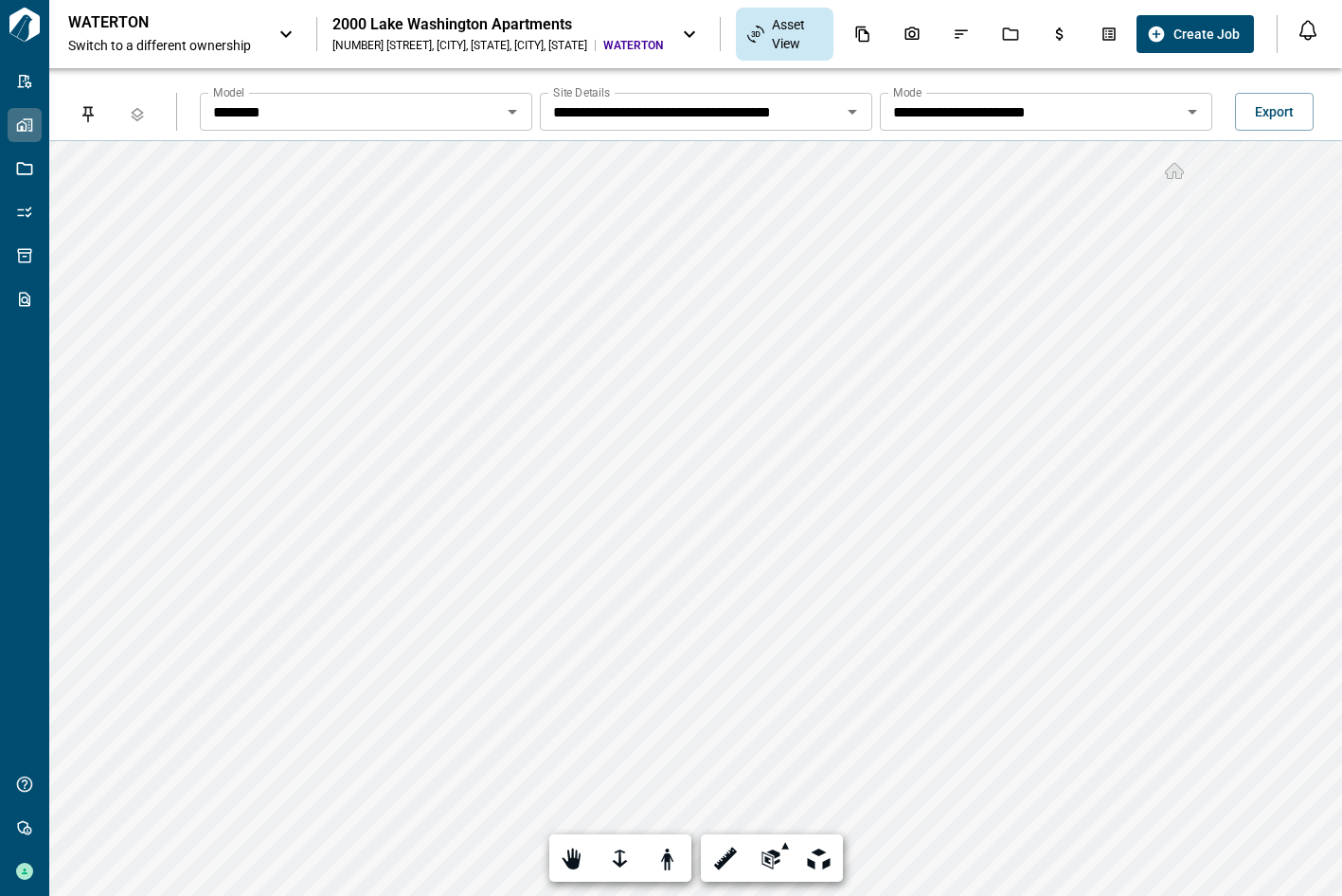 click on "**********" at bounding box center [350, 112] 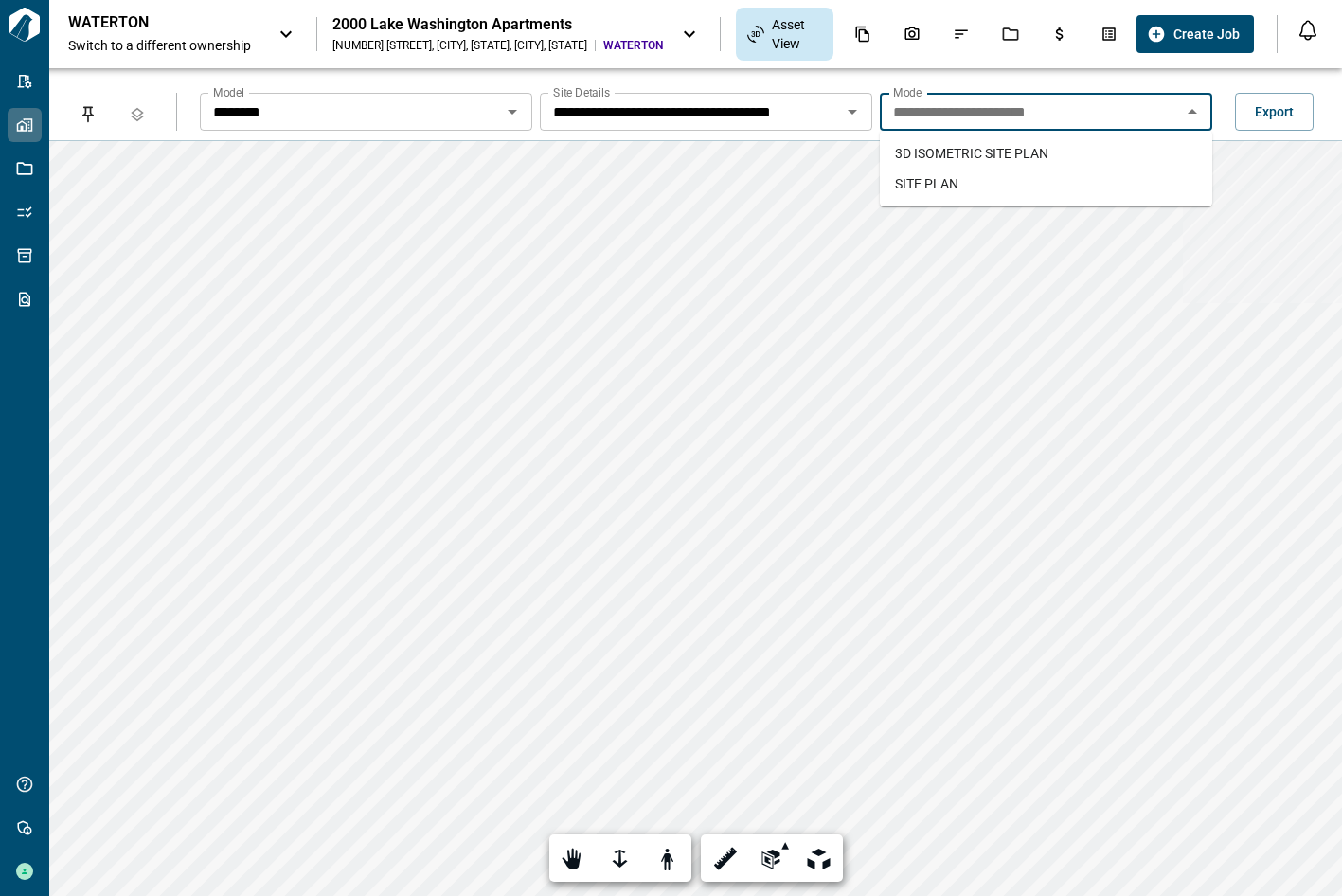click on "SITE PLAN" at bounding box center (1046, 184) 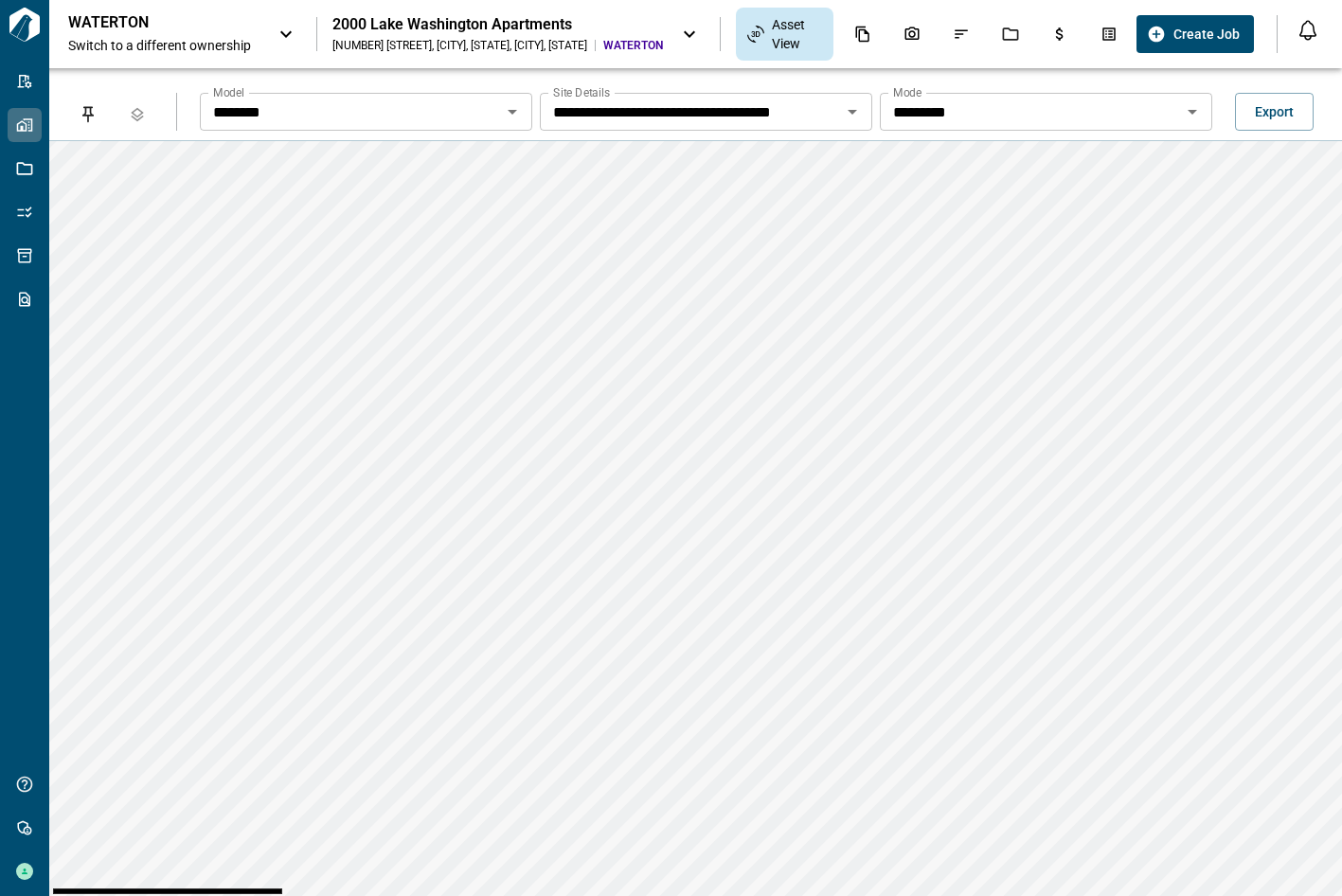 click on "********" at bounding box center (350, 112) 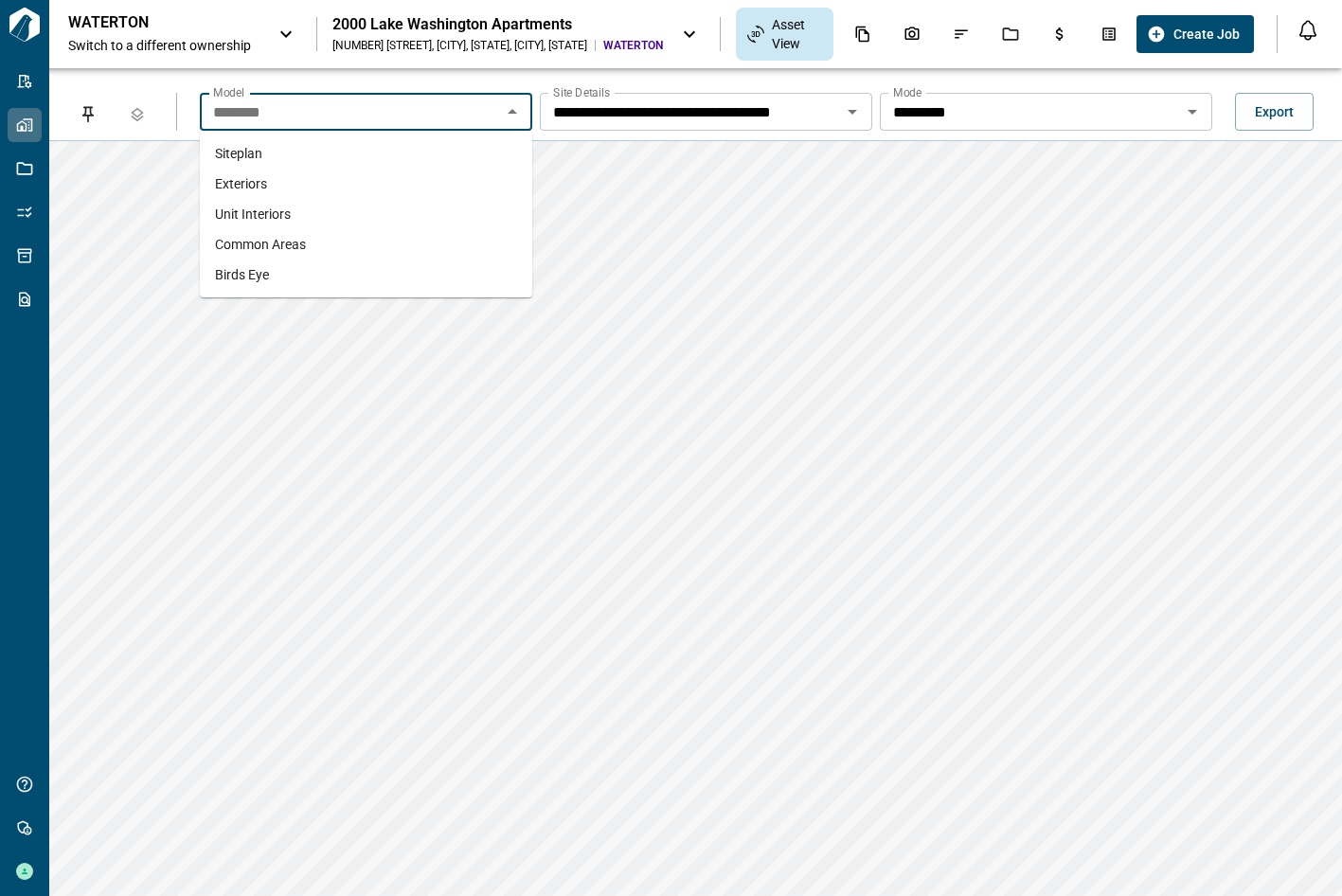 click on "Unit Interiors" at bounding box center [253, 214] 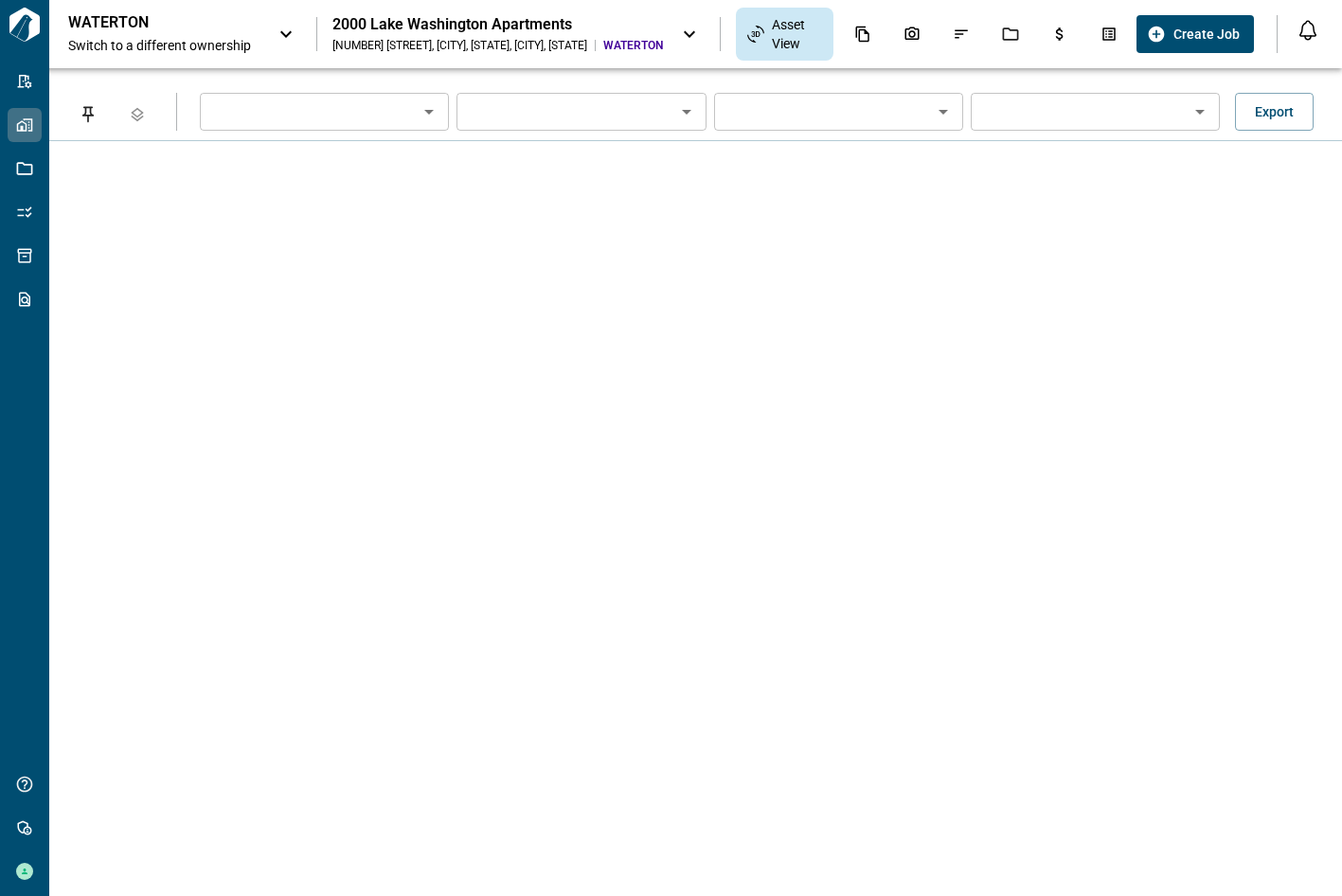 type on "**********" 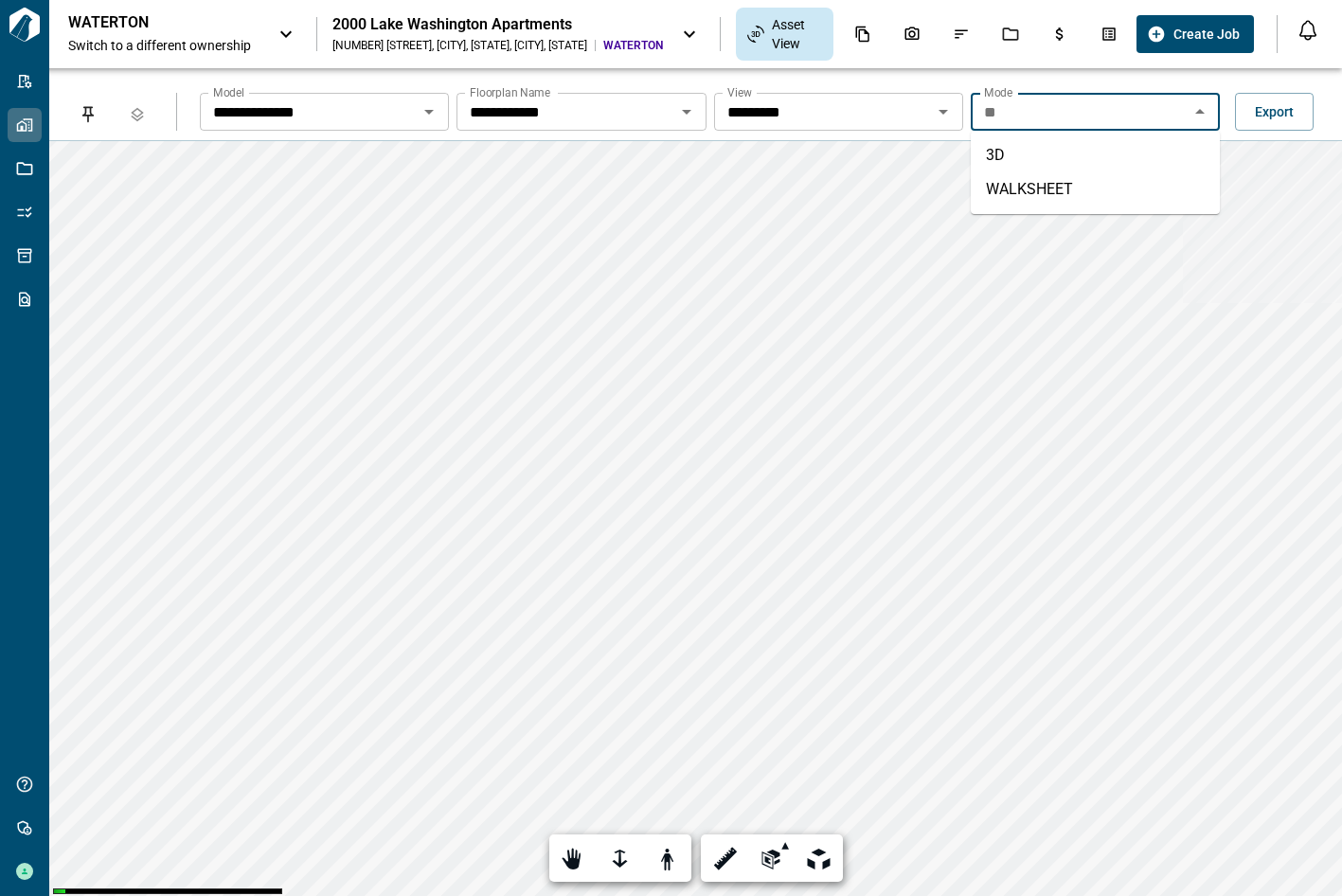 click on "**" at bounding box center [1080, 112] 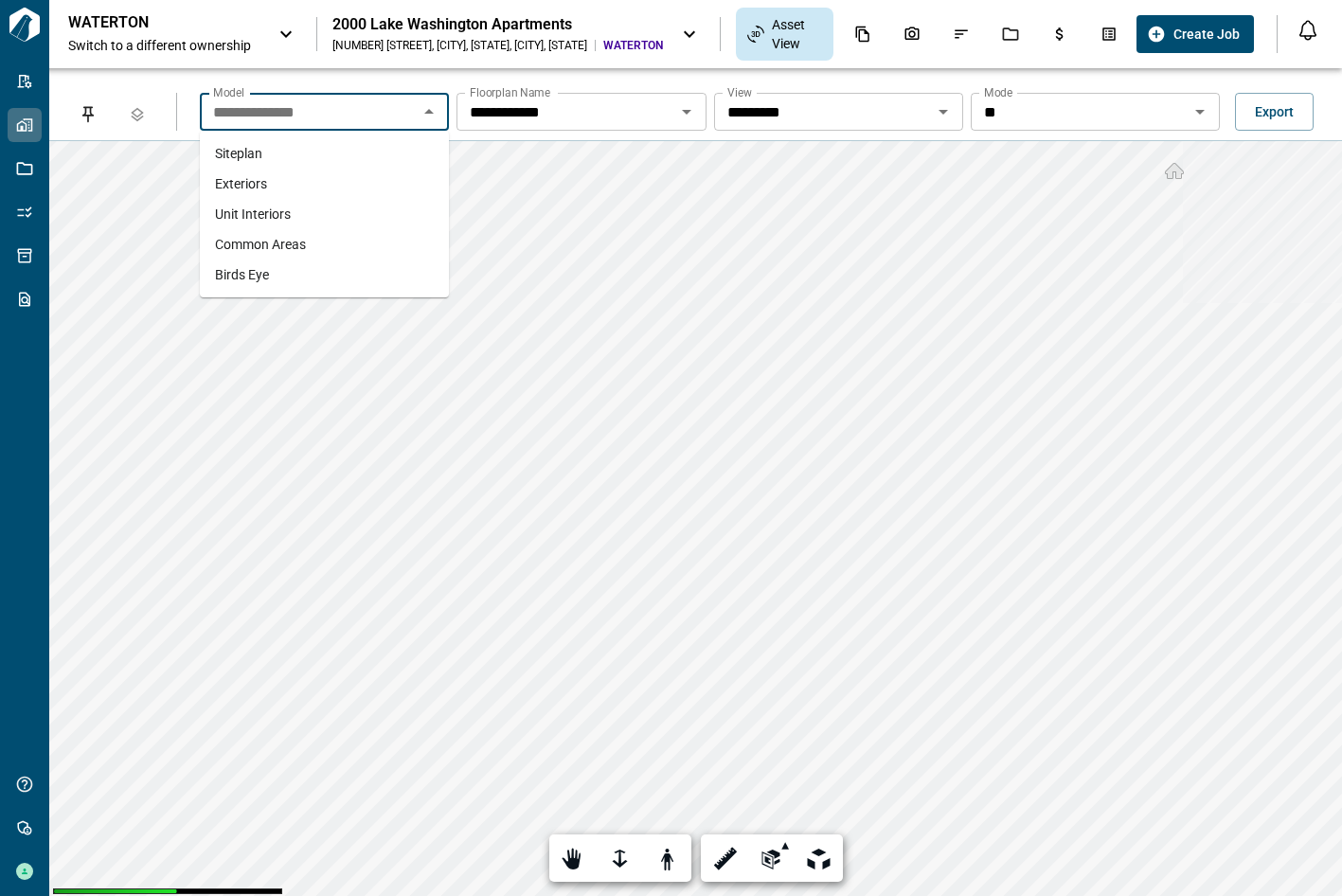 click on "**********" at bounding box center (309, 112) 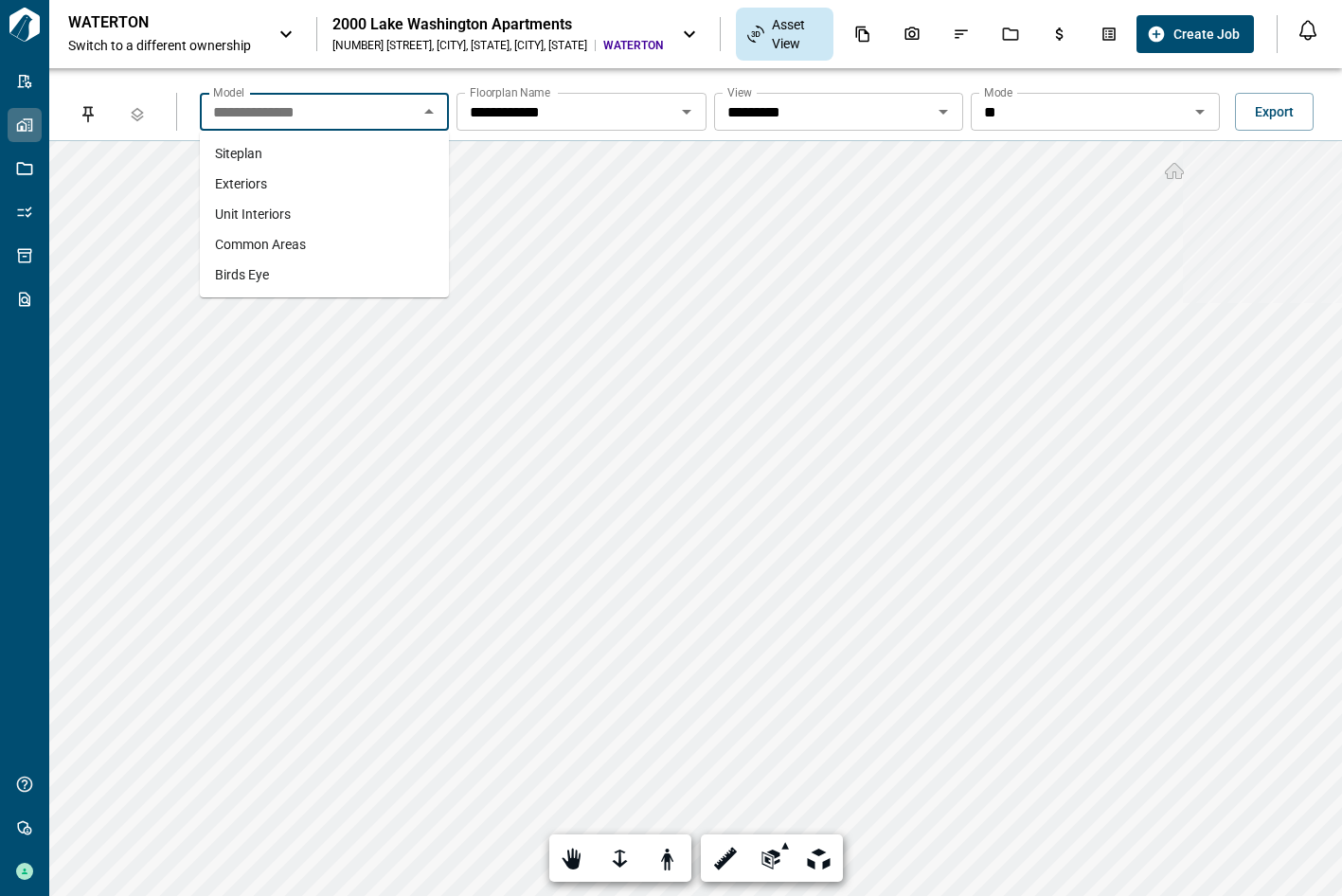 click on "Common Areas" at bounding box center (260, 244) 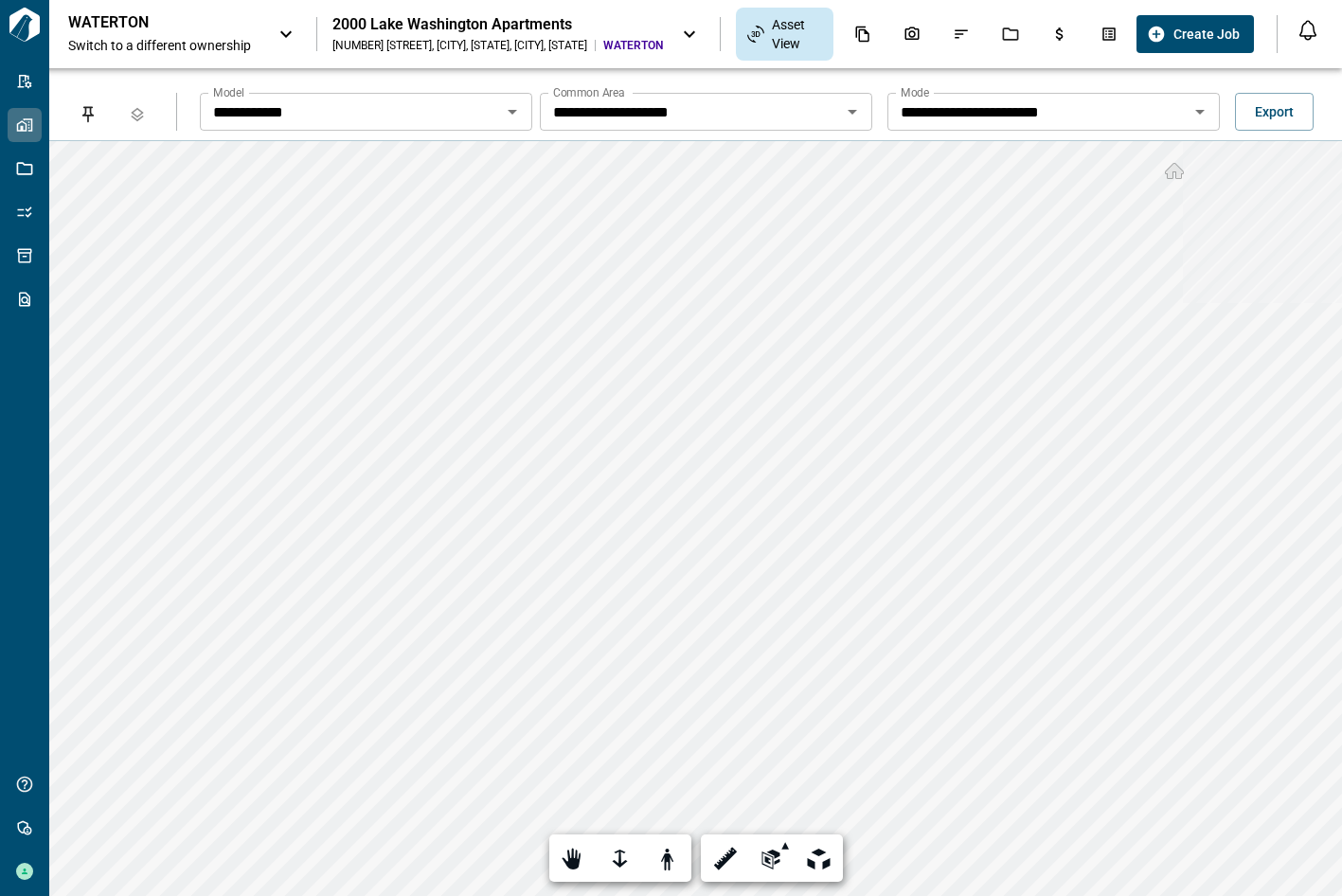 click on "**********" at bounding box center [350, 112] 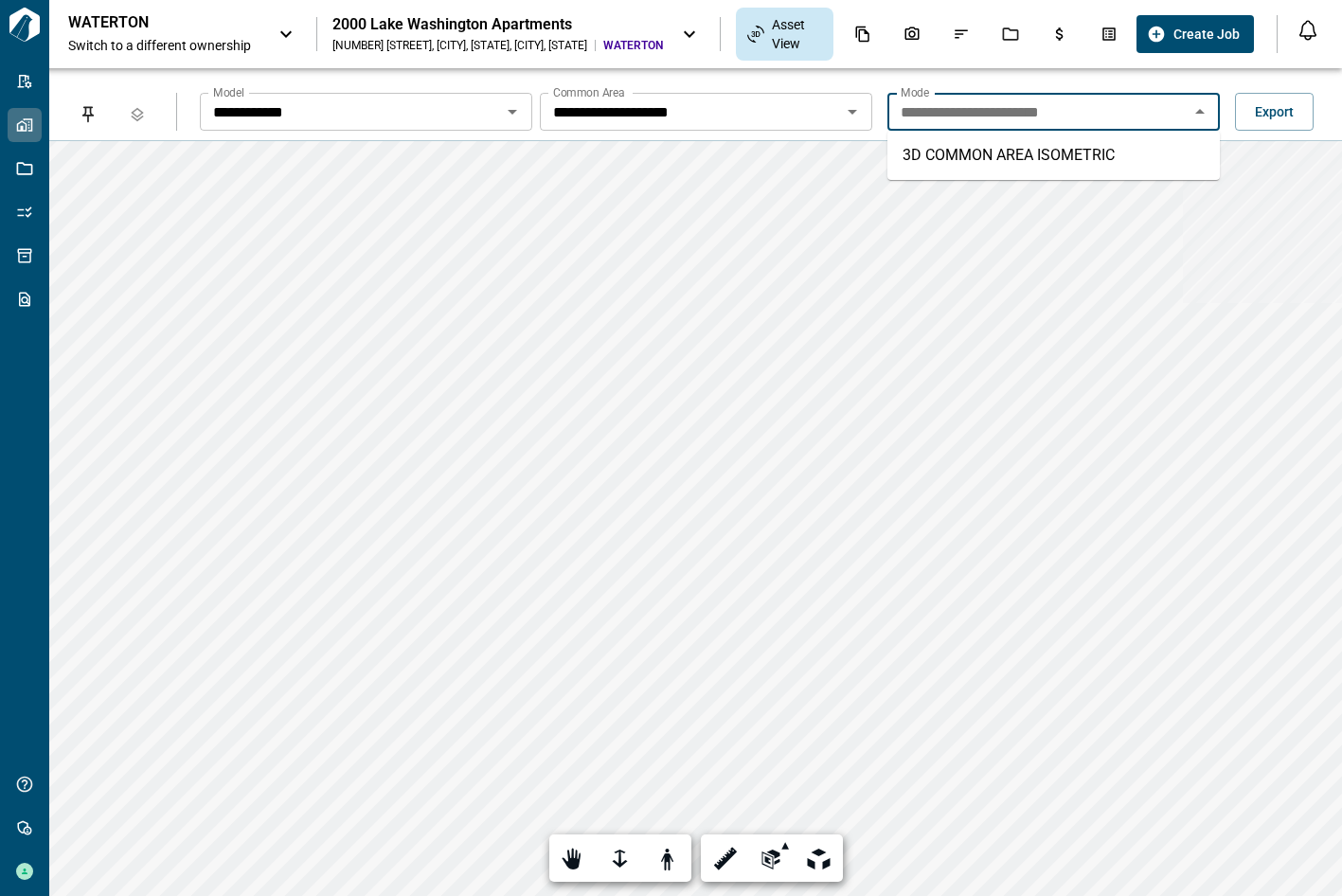 click on "**********" at bounding box center [366, 112] 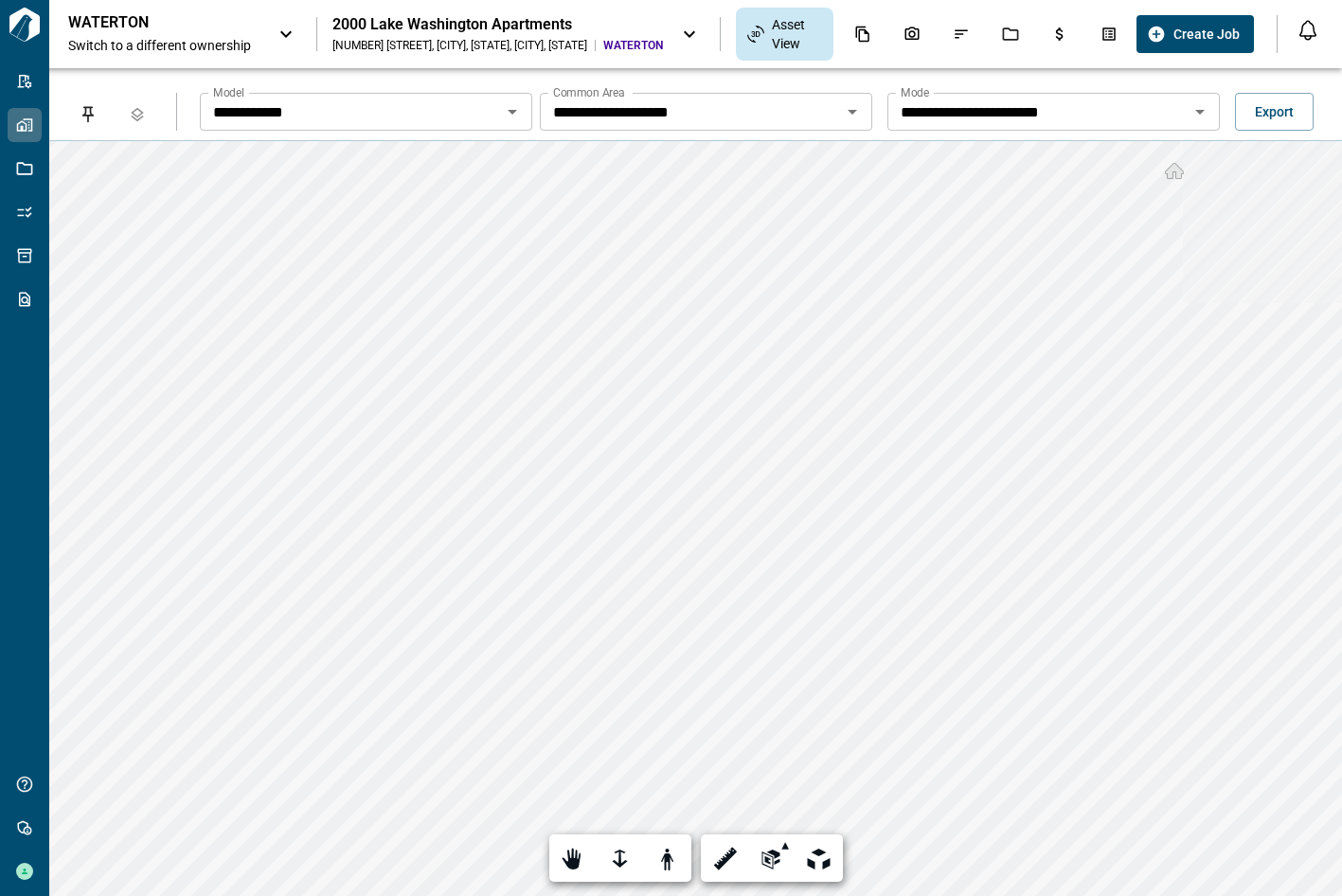 click on "2000 Lake Washington Apartments 1300 N 20th St, Renton, WA , Renton , WA WATERTON" at bounding box center [497, 34] 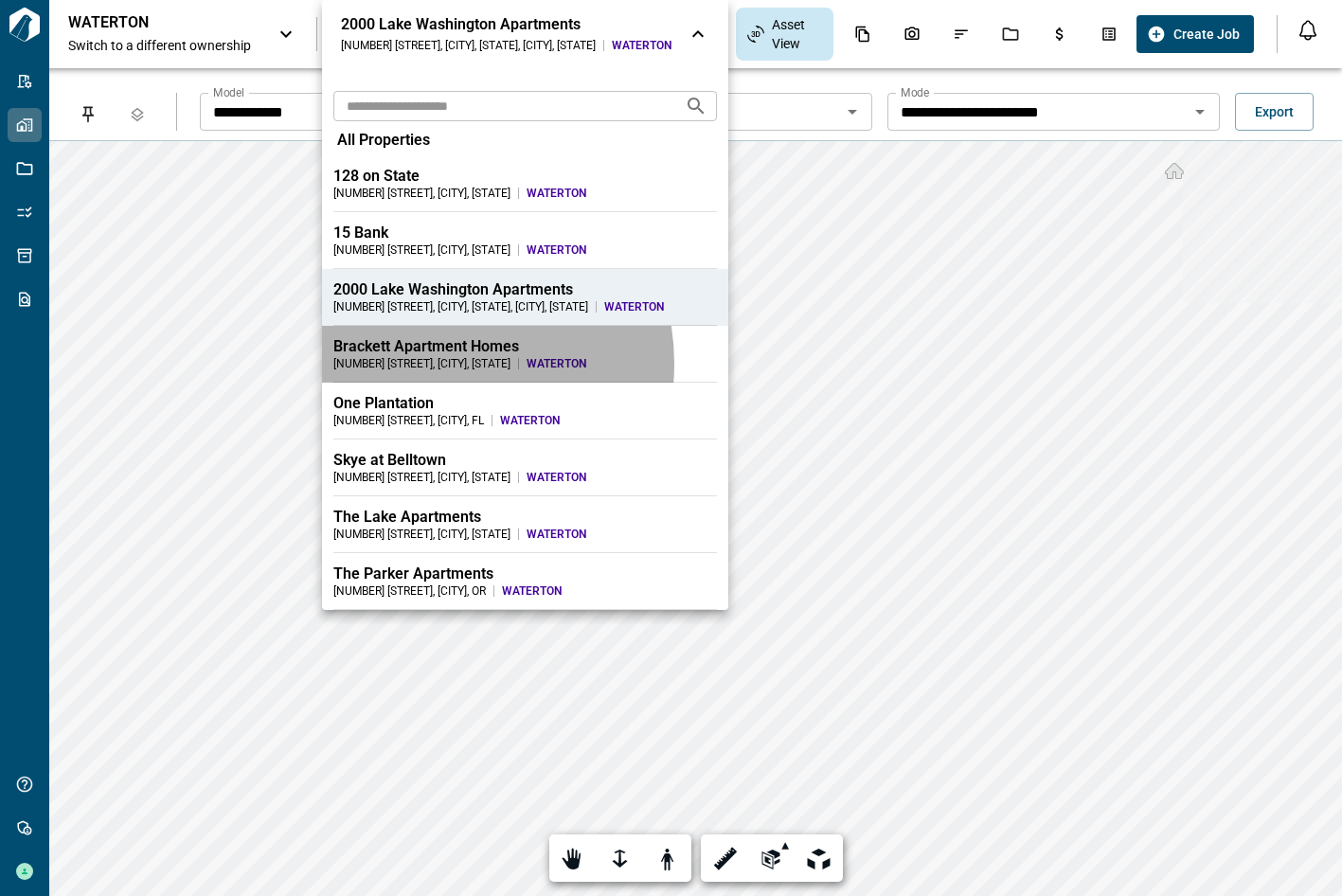 click on "244th St SW , Edmonds , WA" at bounding box center (421, 364) 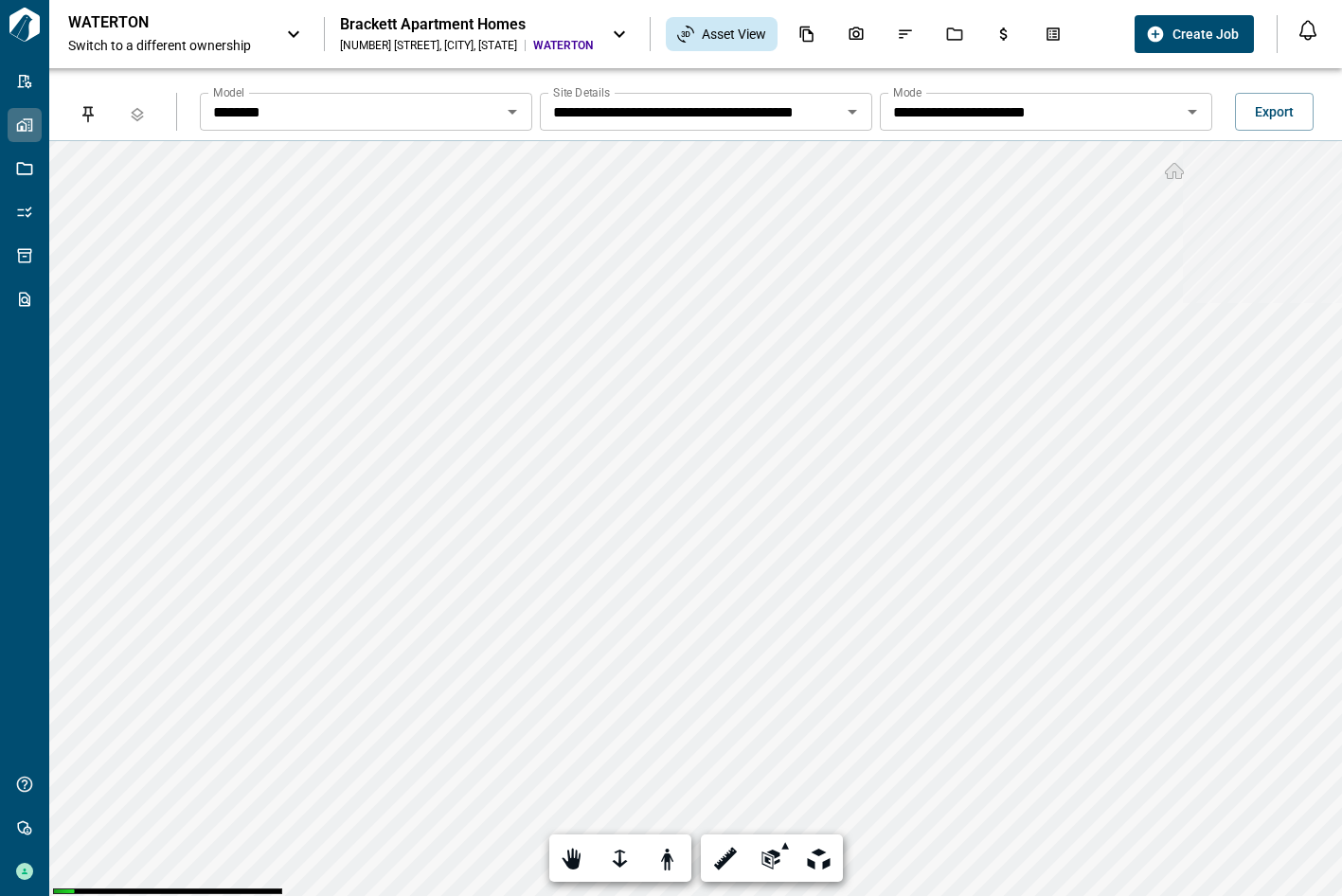 click on "**********" at bounding box center [350, 112] 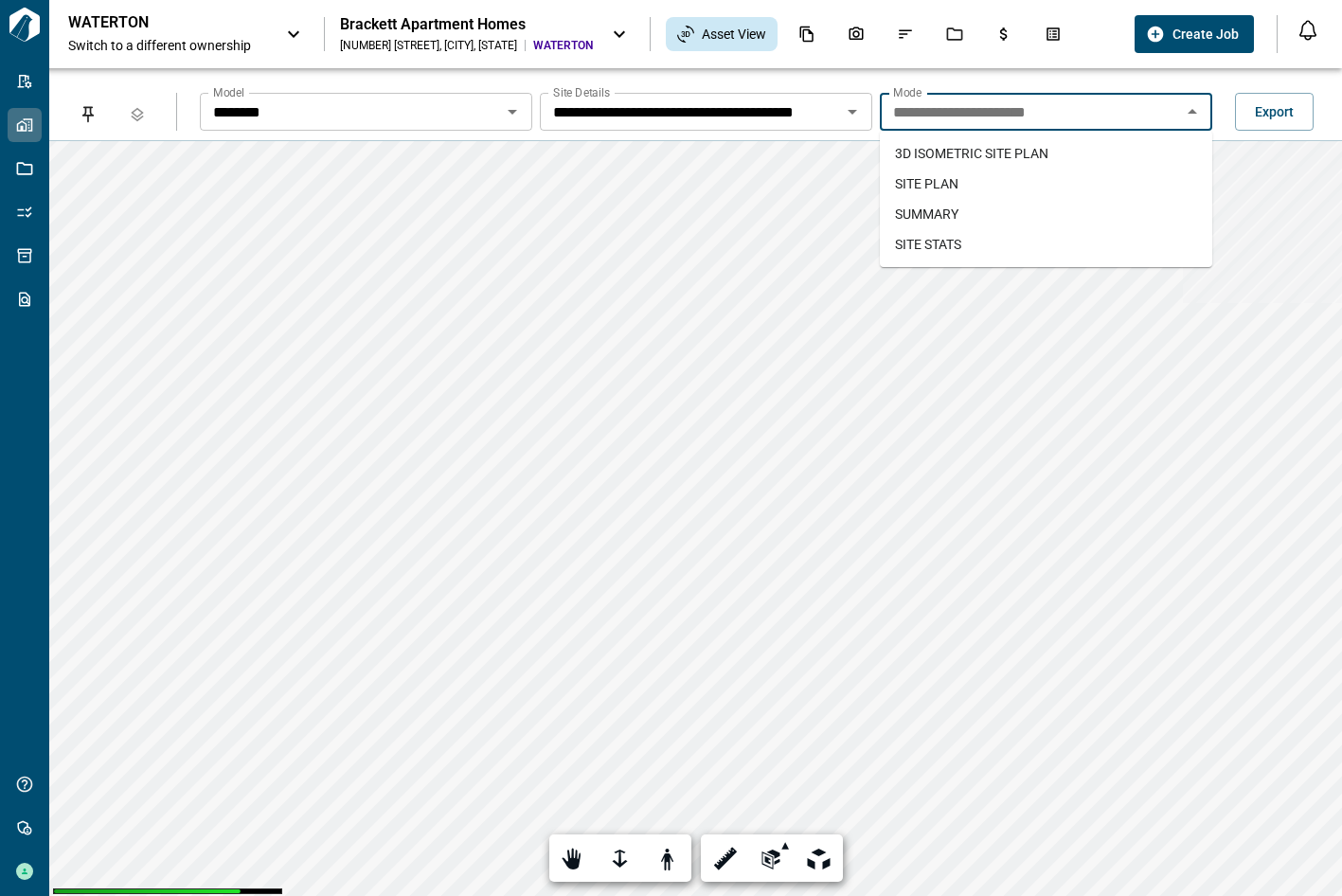 click on "********" at bounding box center [350, 112] 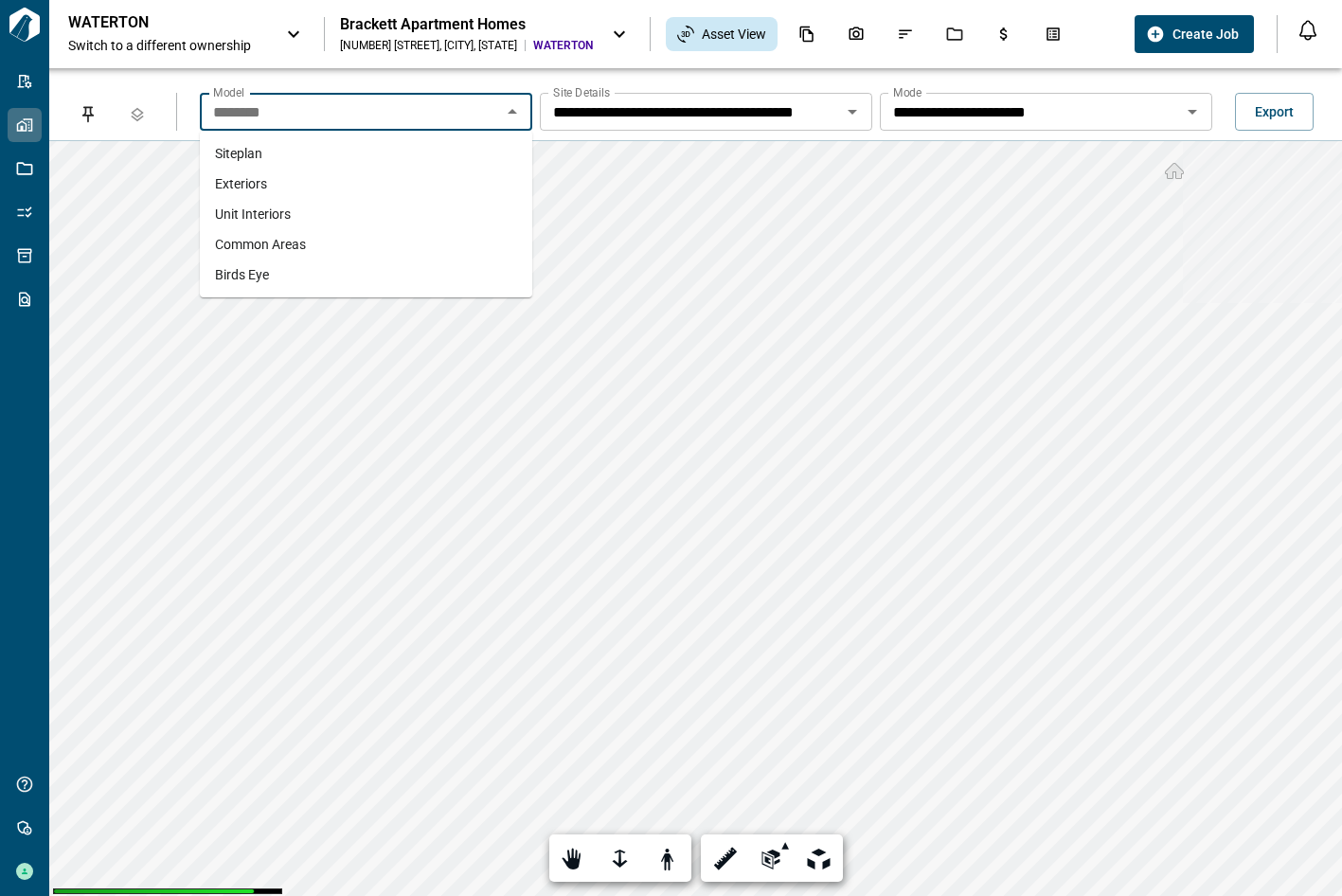 click on "Common Areas" at bounding box center (260, 244) 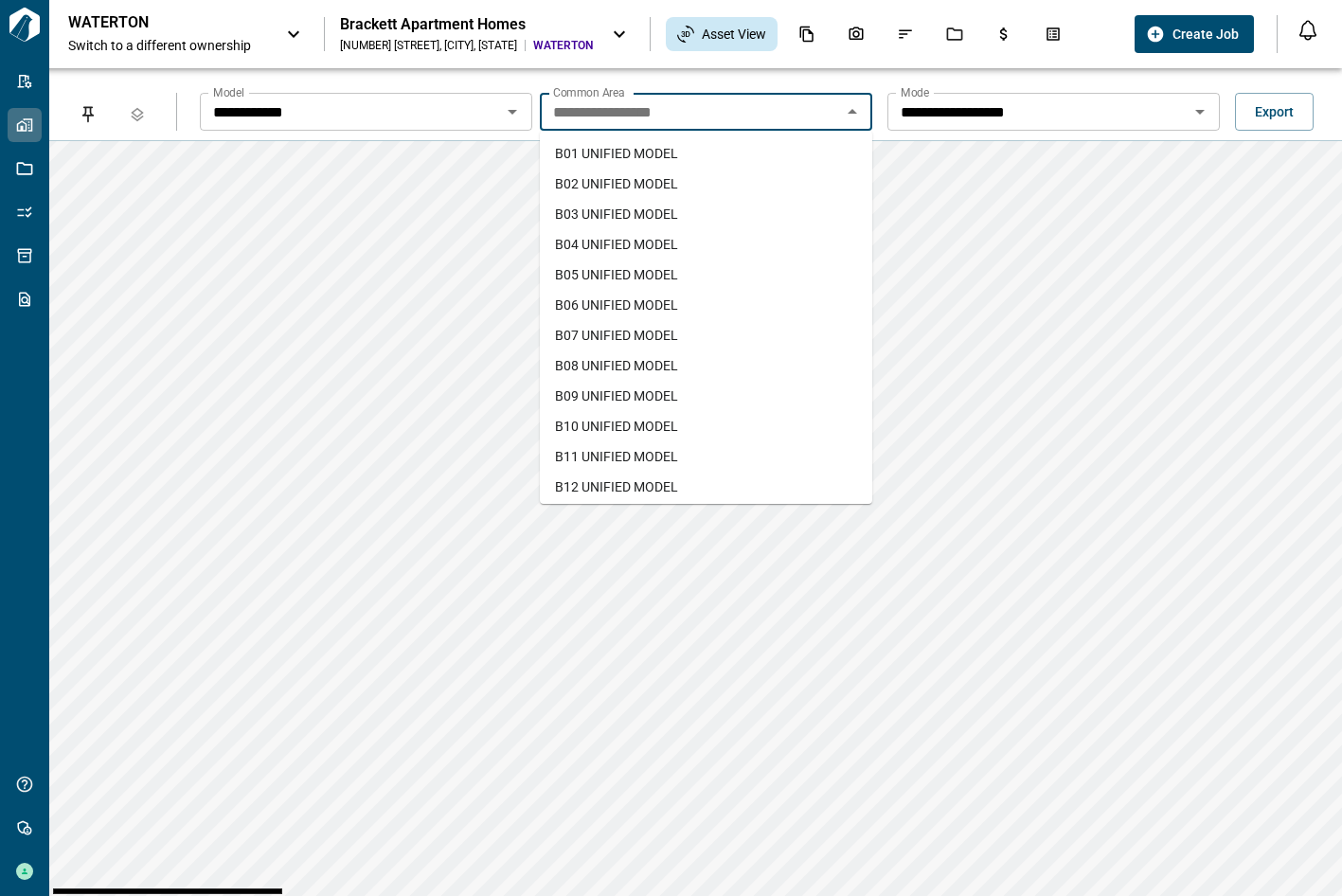 click on "**********" at bounding box center (690, 112) 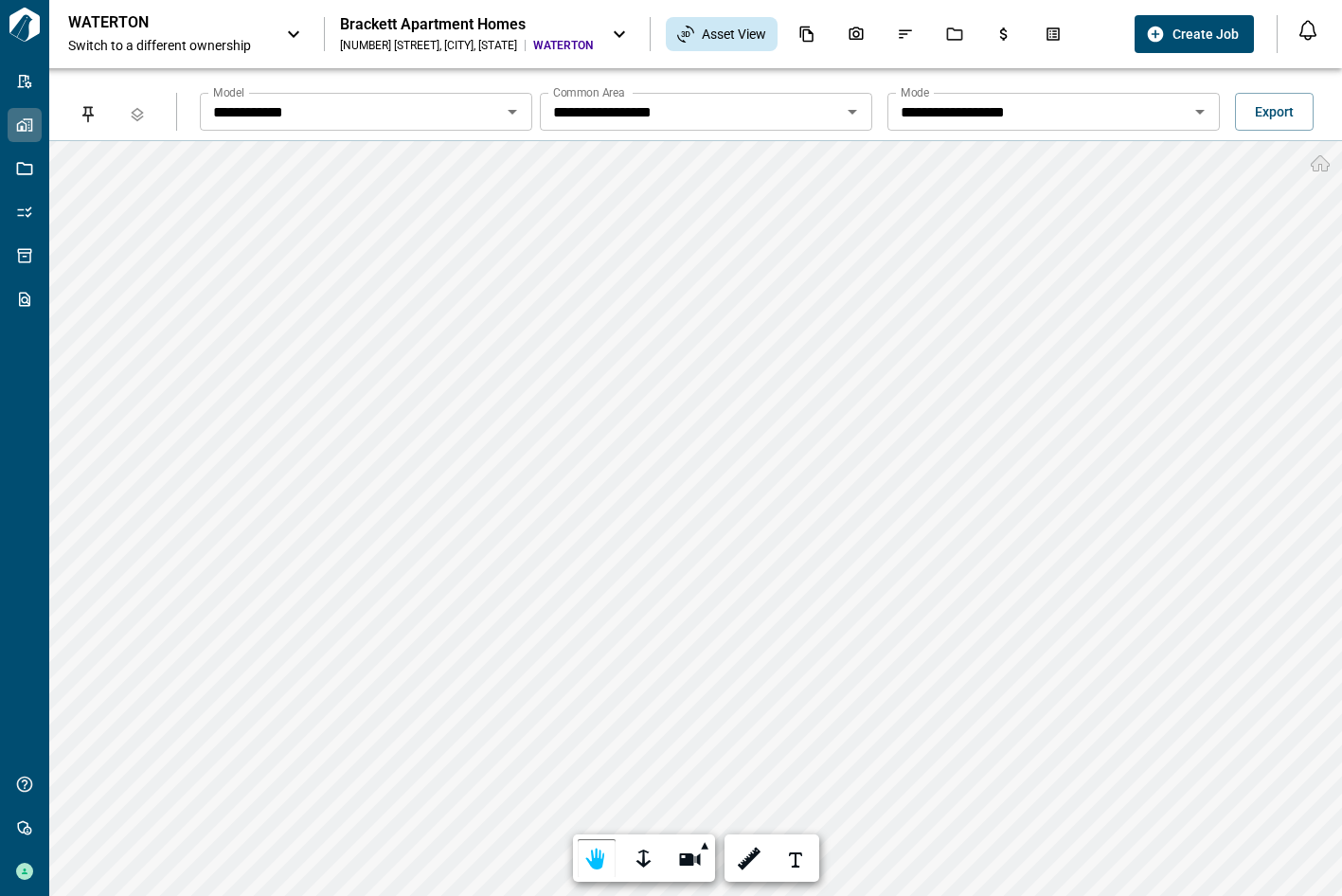 click on "**********" at bounding box center (350, 112) 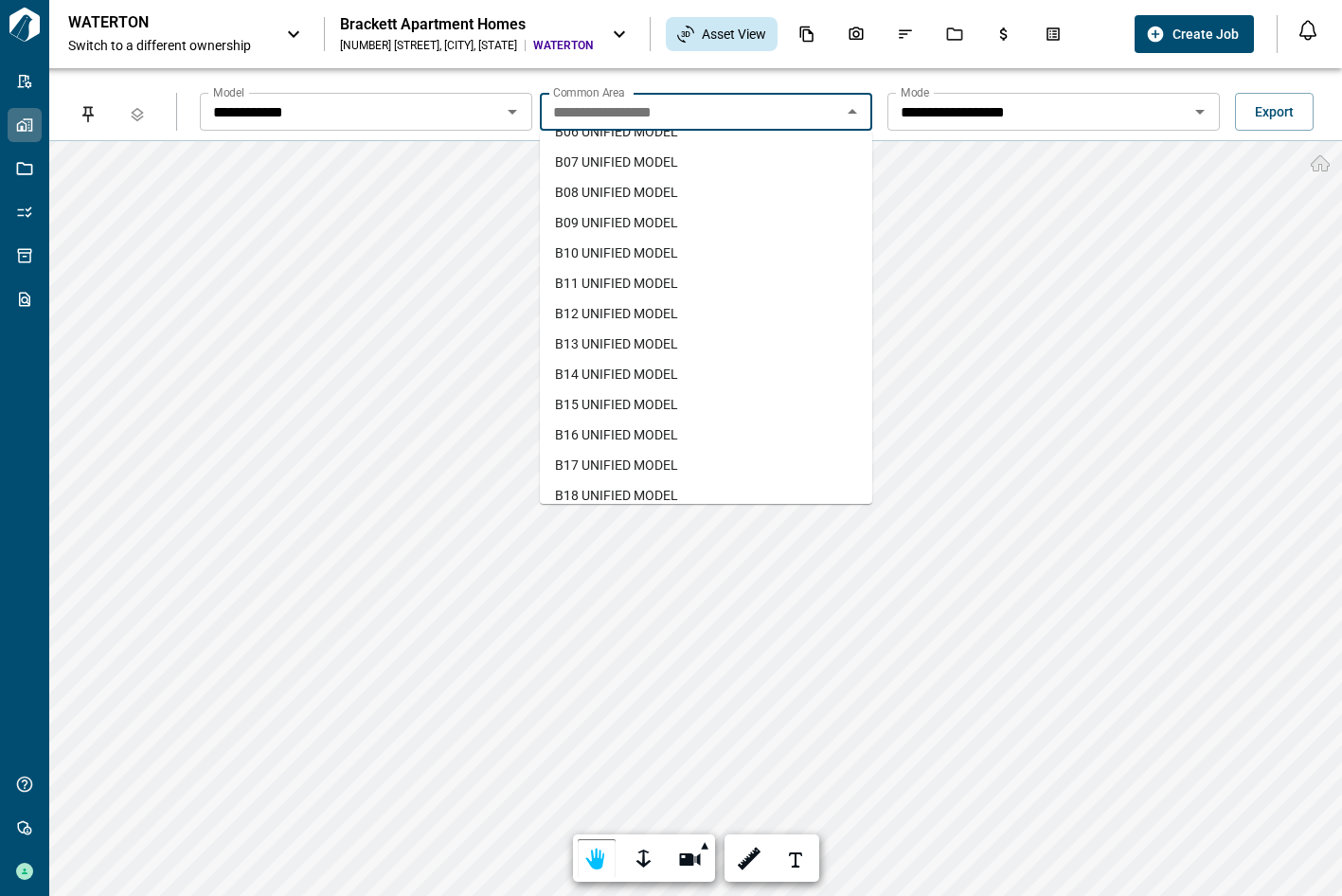scroll, scrollTop: 309, scrollLeft: 0, axis: vertical 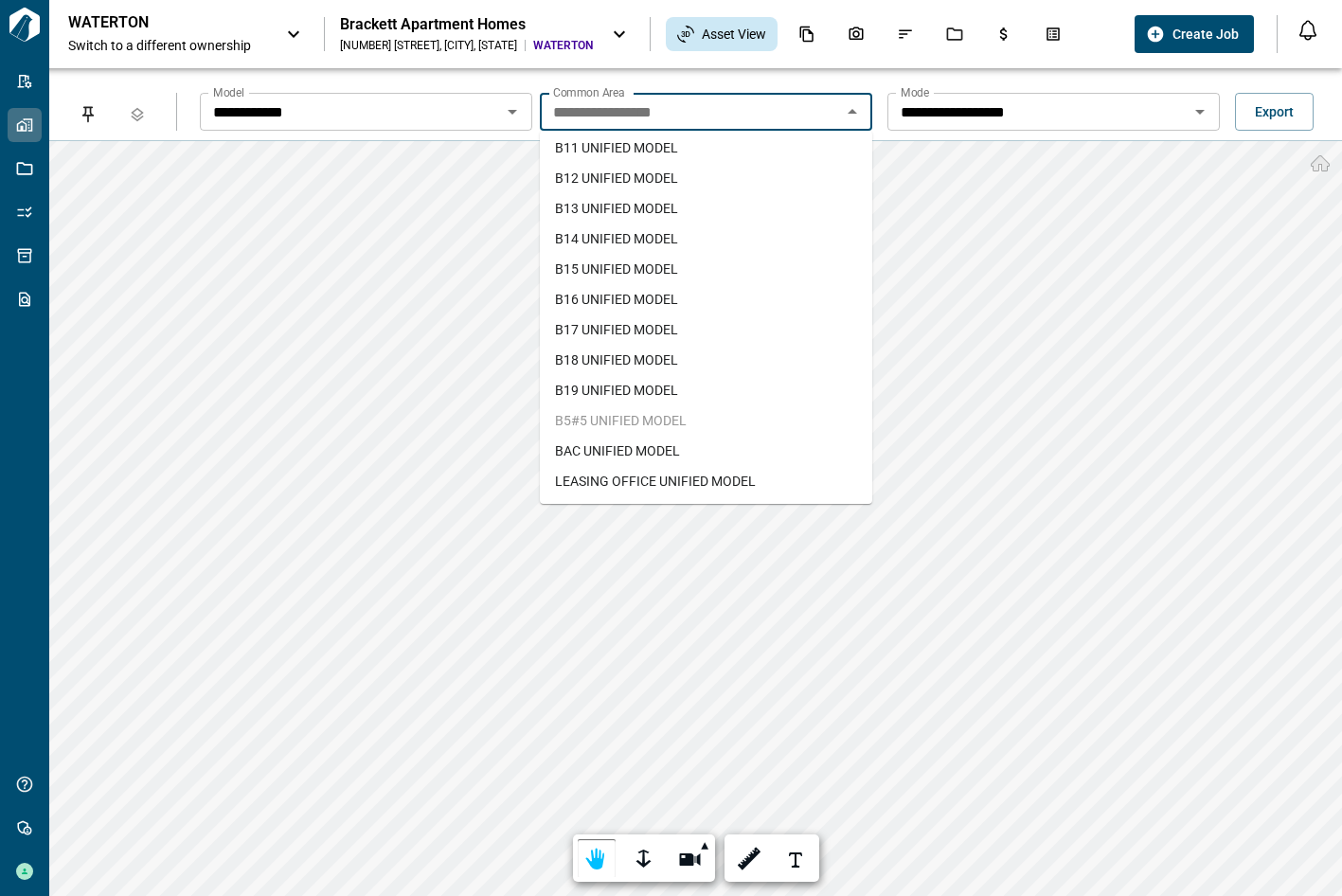 click on "LEASING OFFICE UNIFIED MODEL" at bounding box center (655, 481) 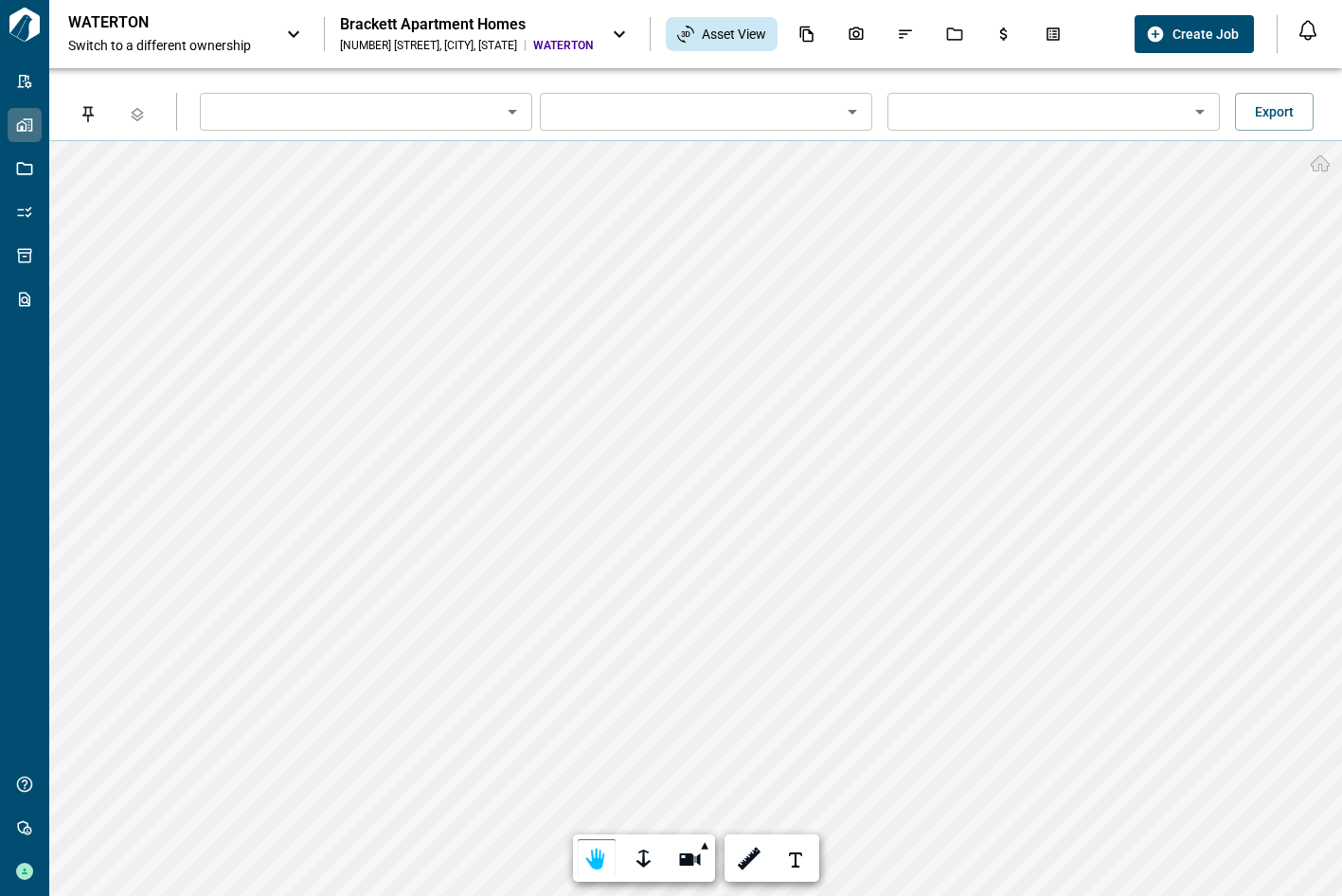 type on "**********" 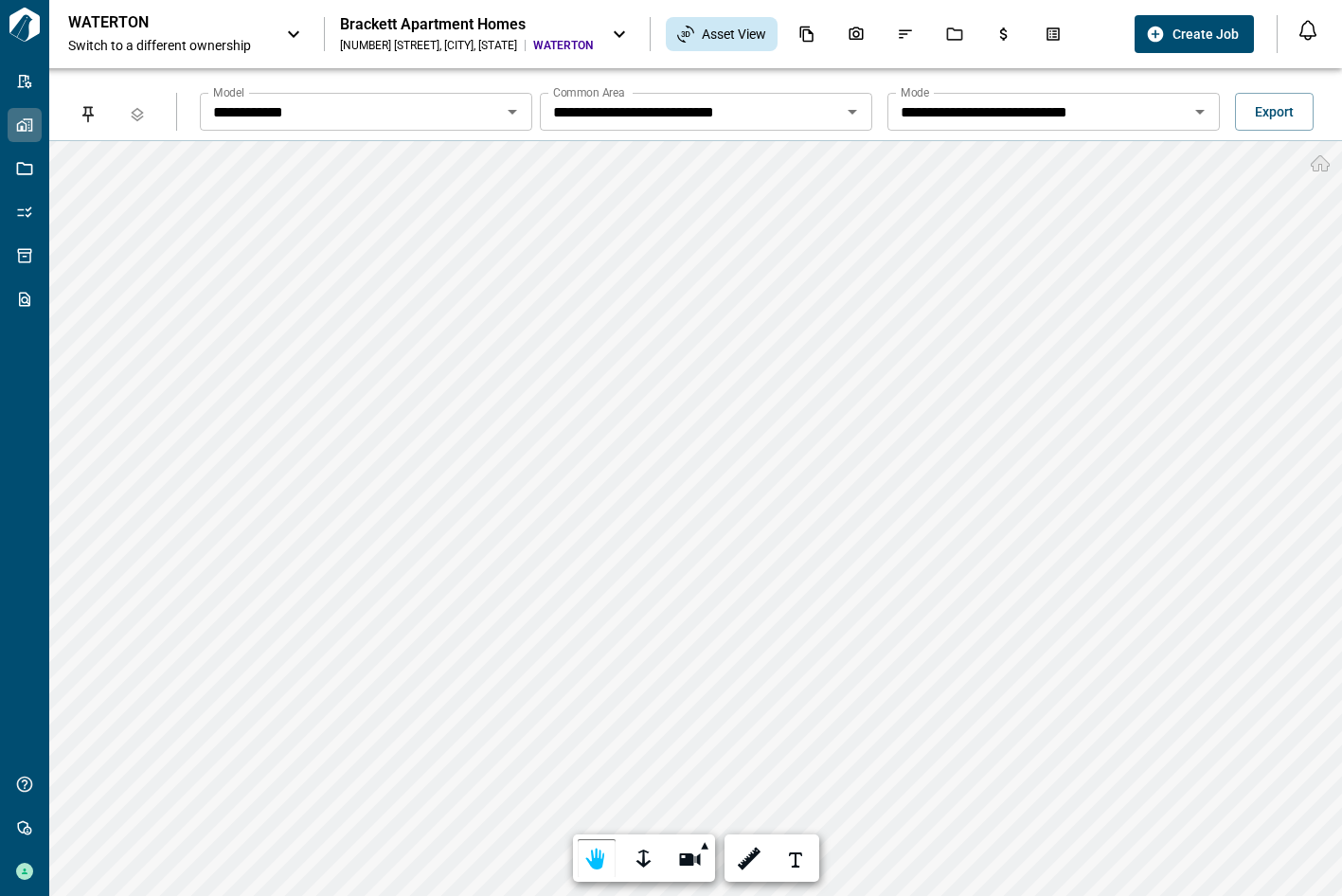 click on "**********" at bounding box center [350, 112] 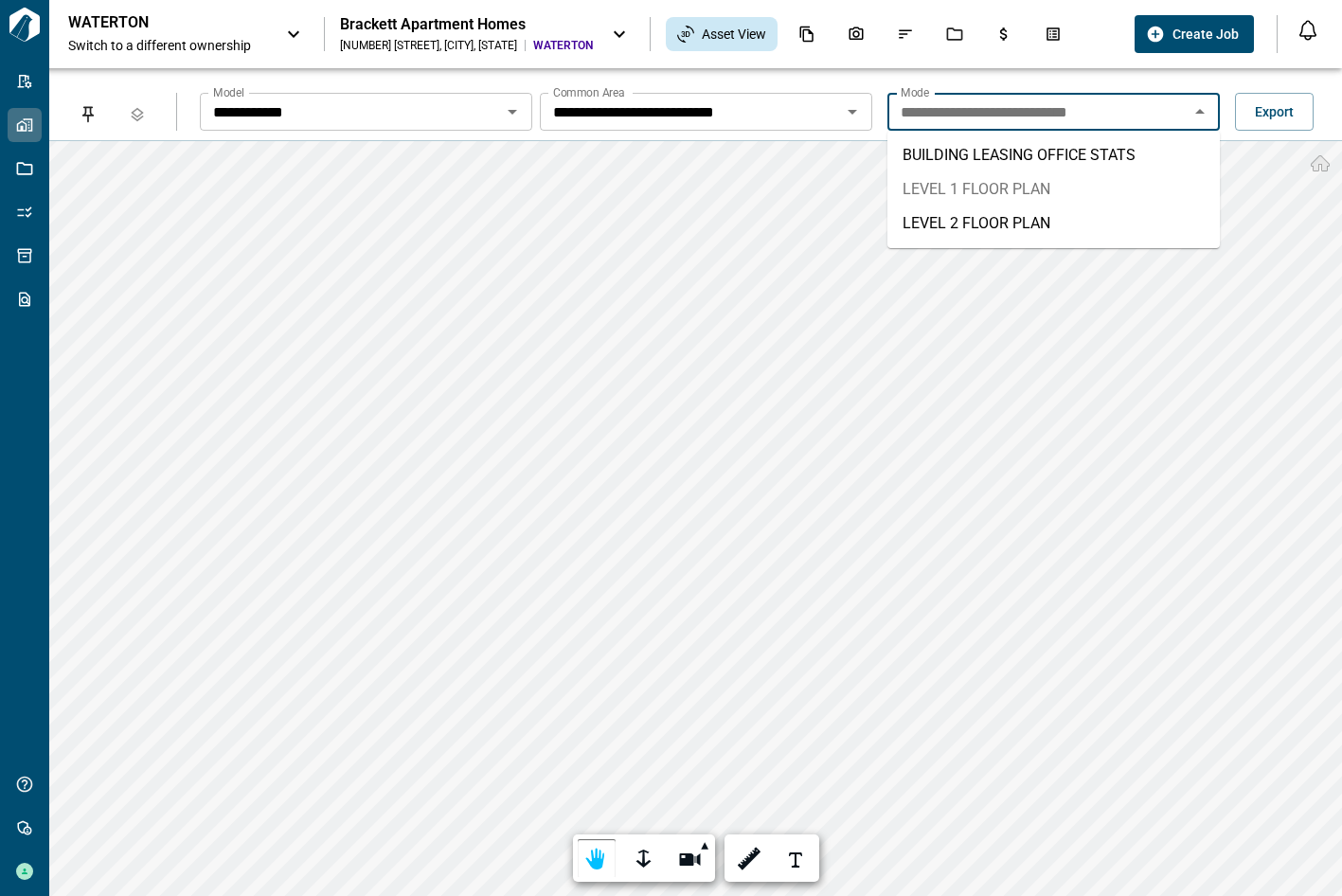 click on "LEVEL 1 FLOOR PLAN" at bounding box center [1053, 189] 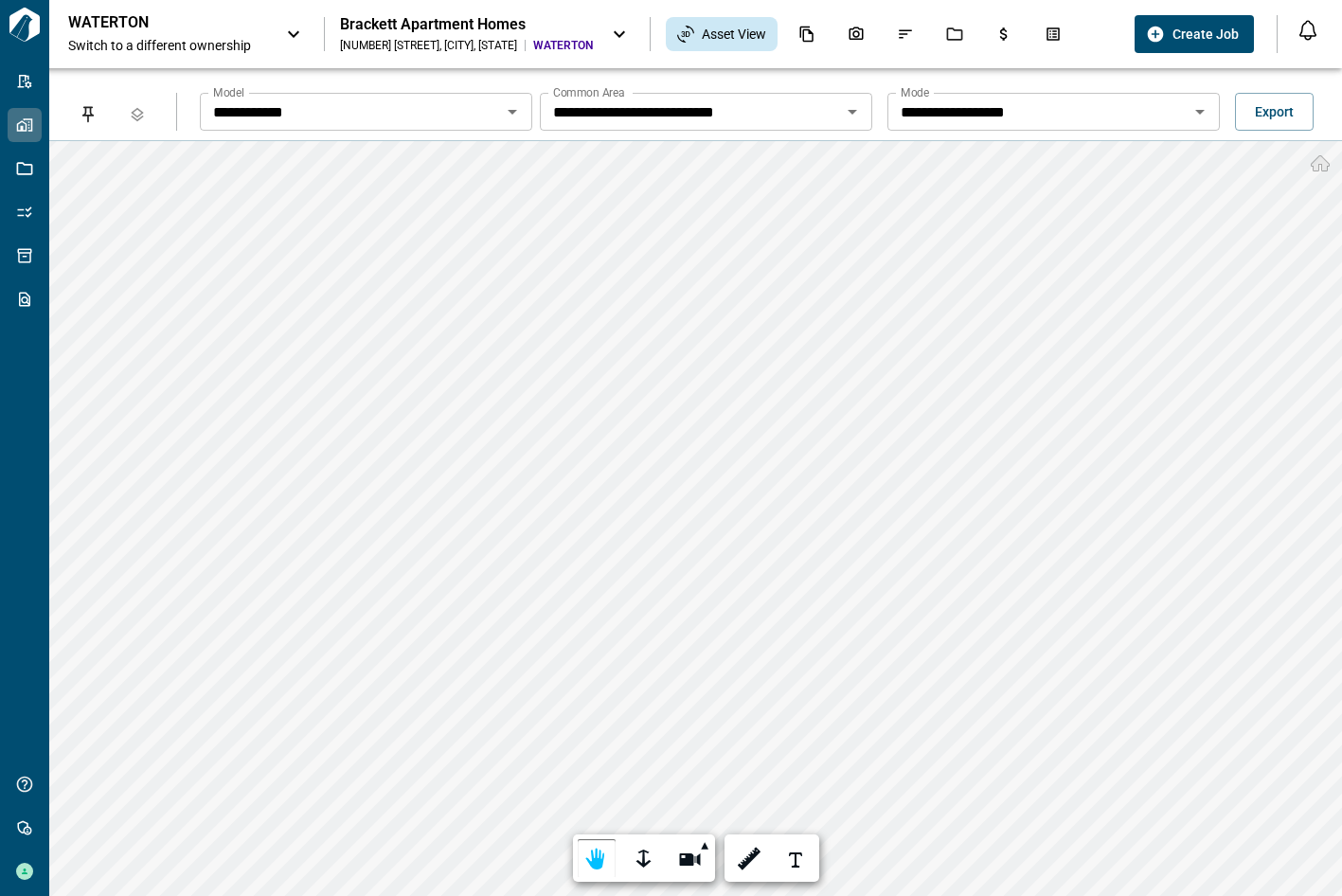 click on "**********" at bounding box center [350, 112] 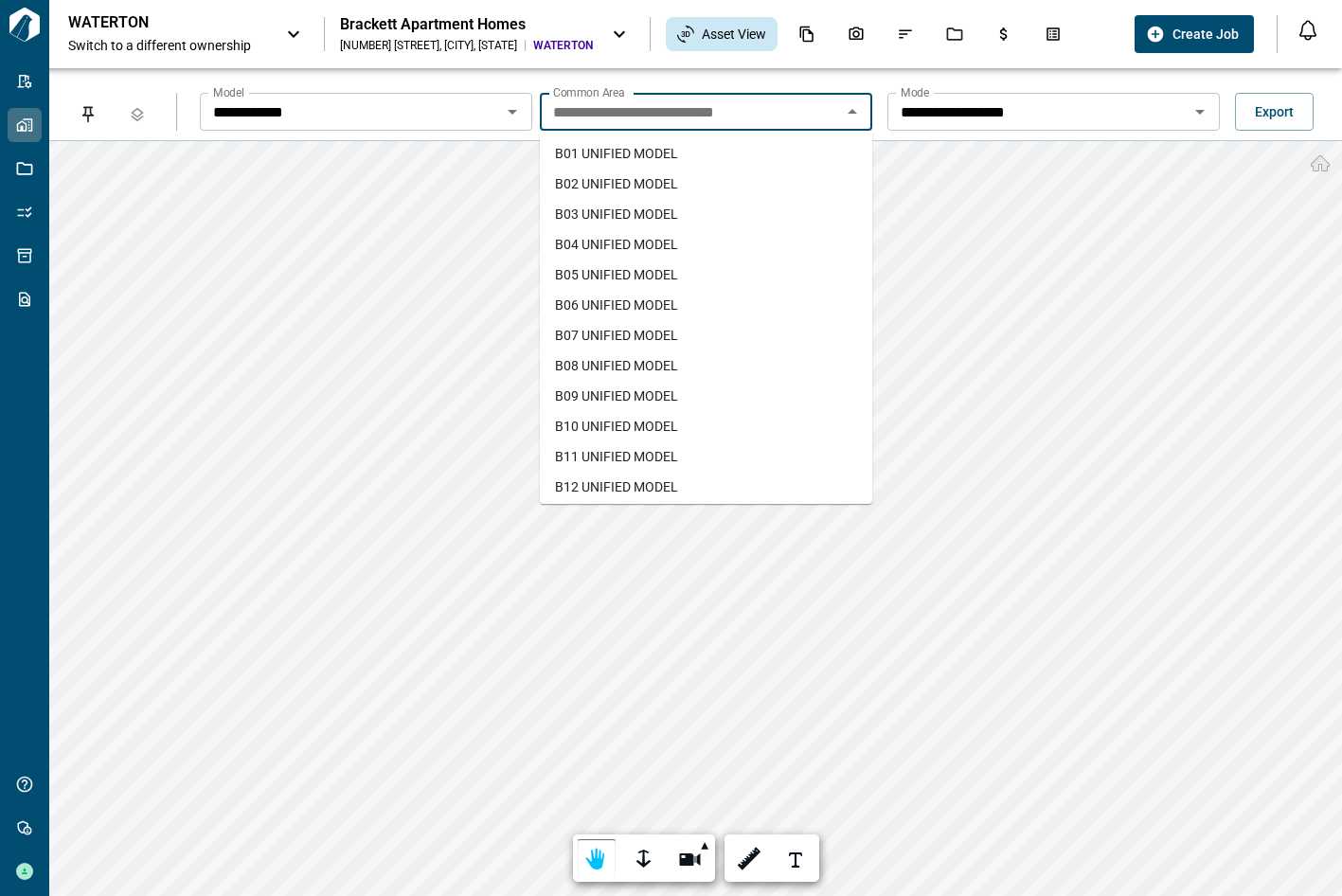 click on "**********" at bounding box center (1053, 112) 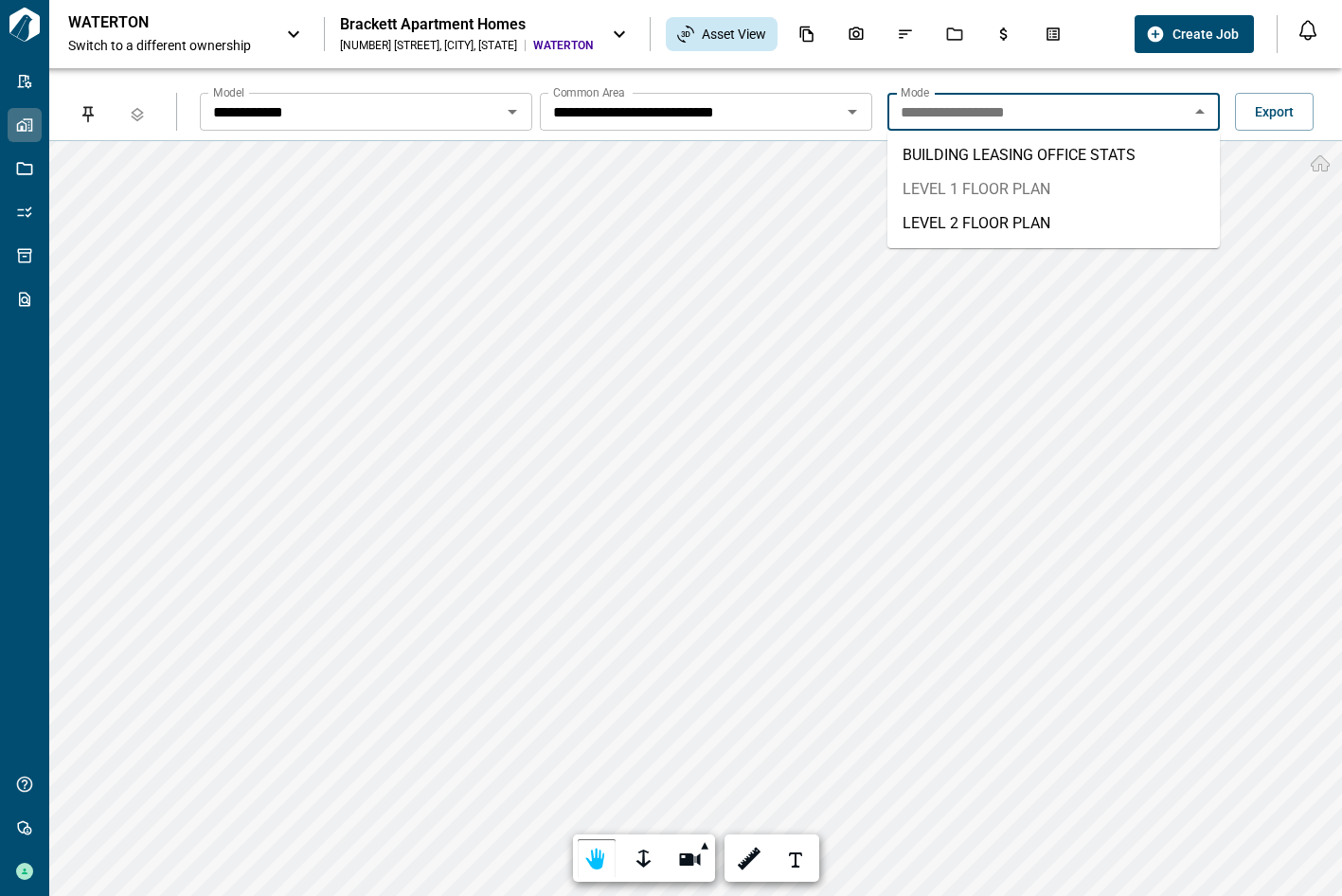click on "LEVEL 1 FLOOR PLAN" at bounding box center [1053, 189] 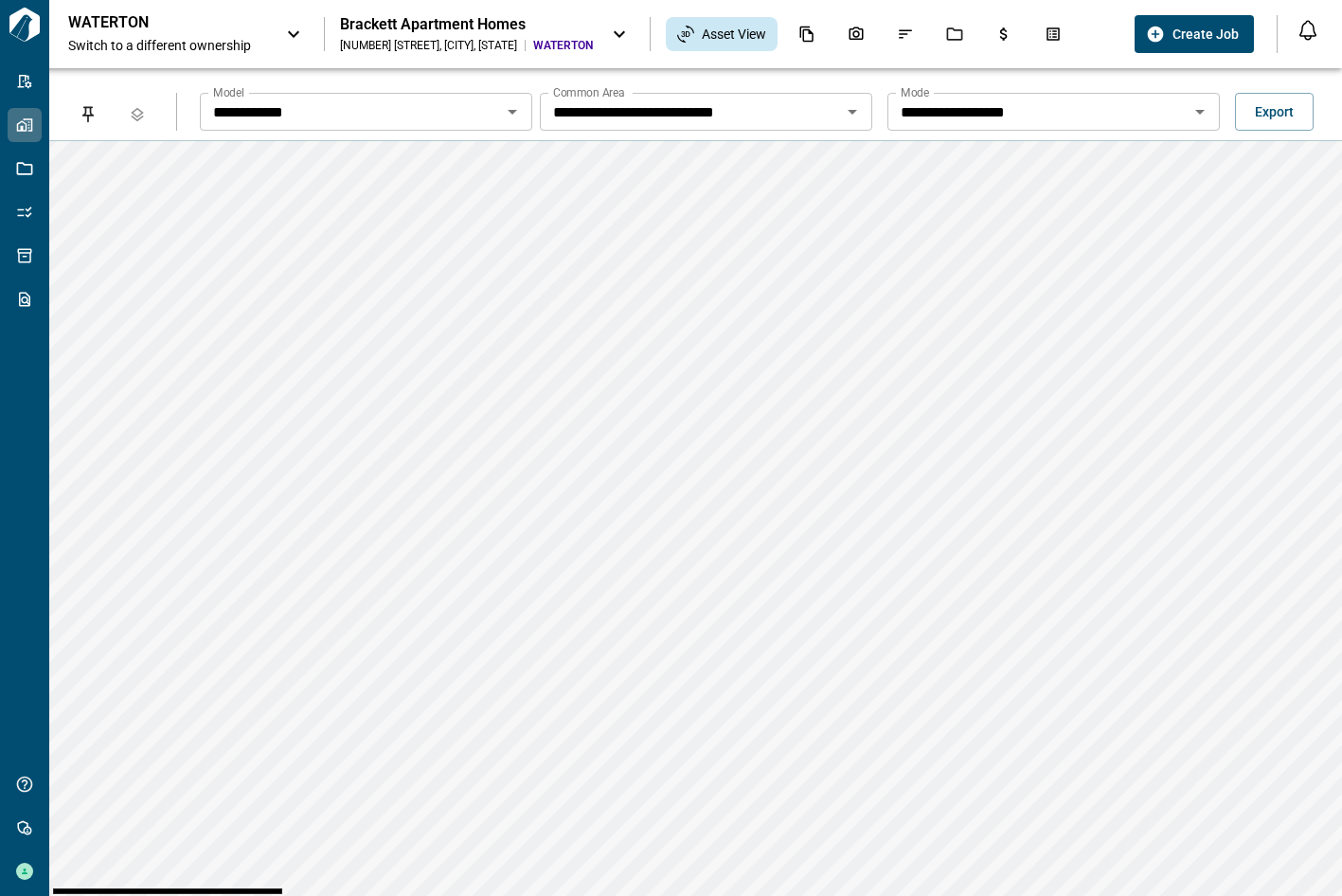 click on "**********" at bounding box center [350, 112] 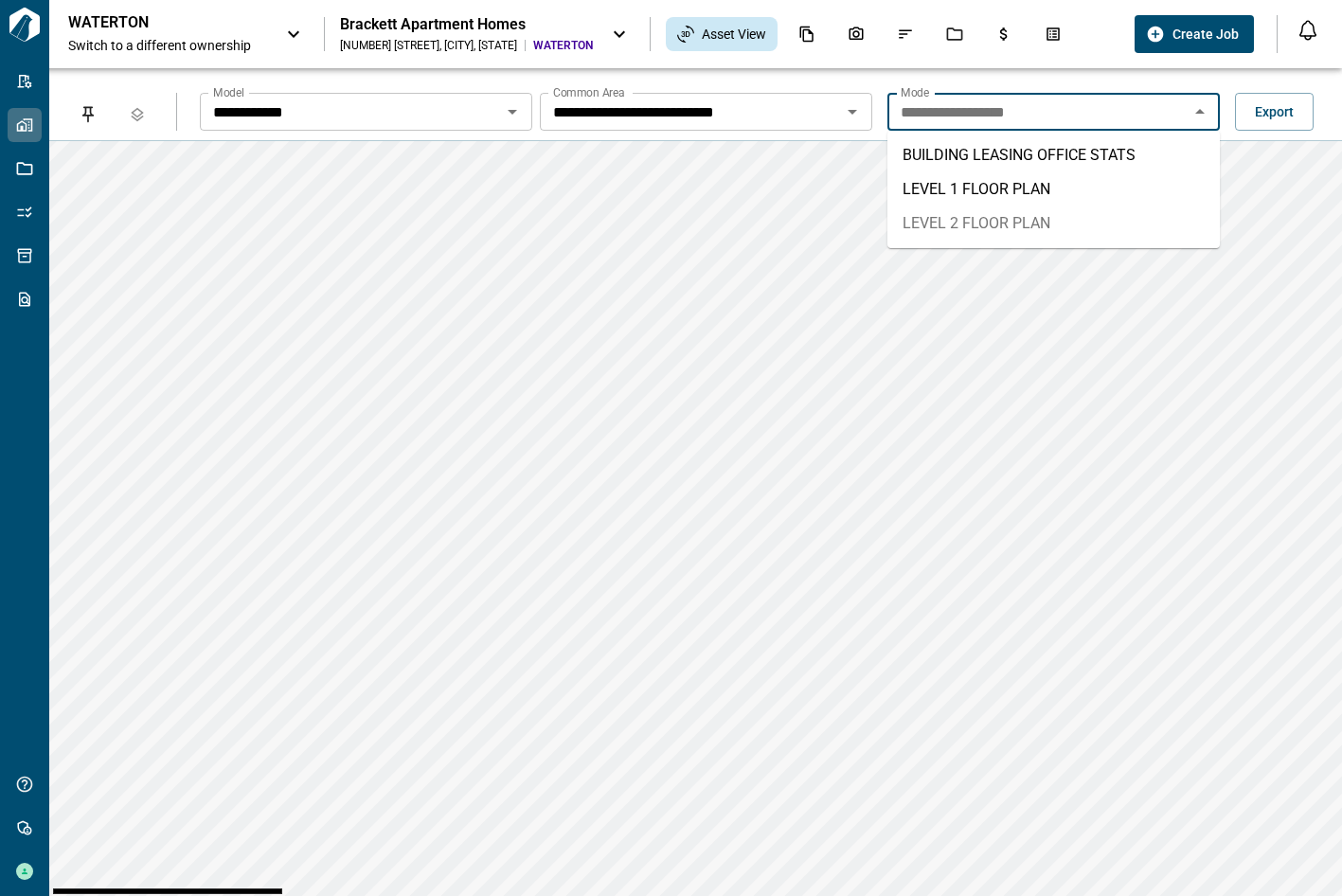 click on "LEVEL 2 FLOOR PLAN" at bounding box center (1053, 224) 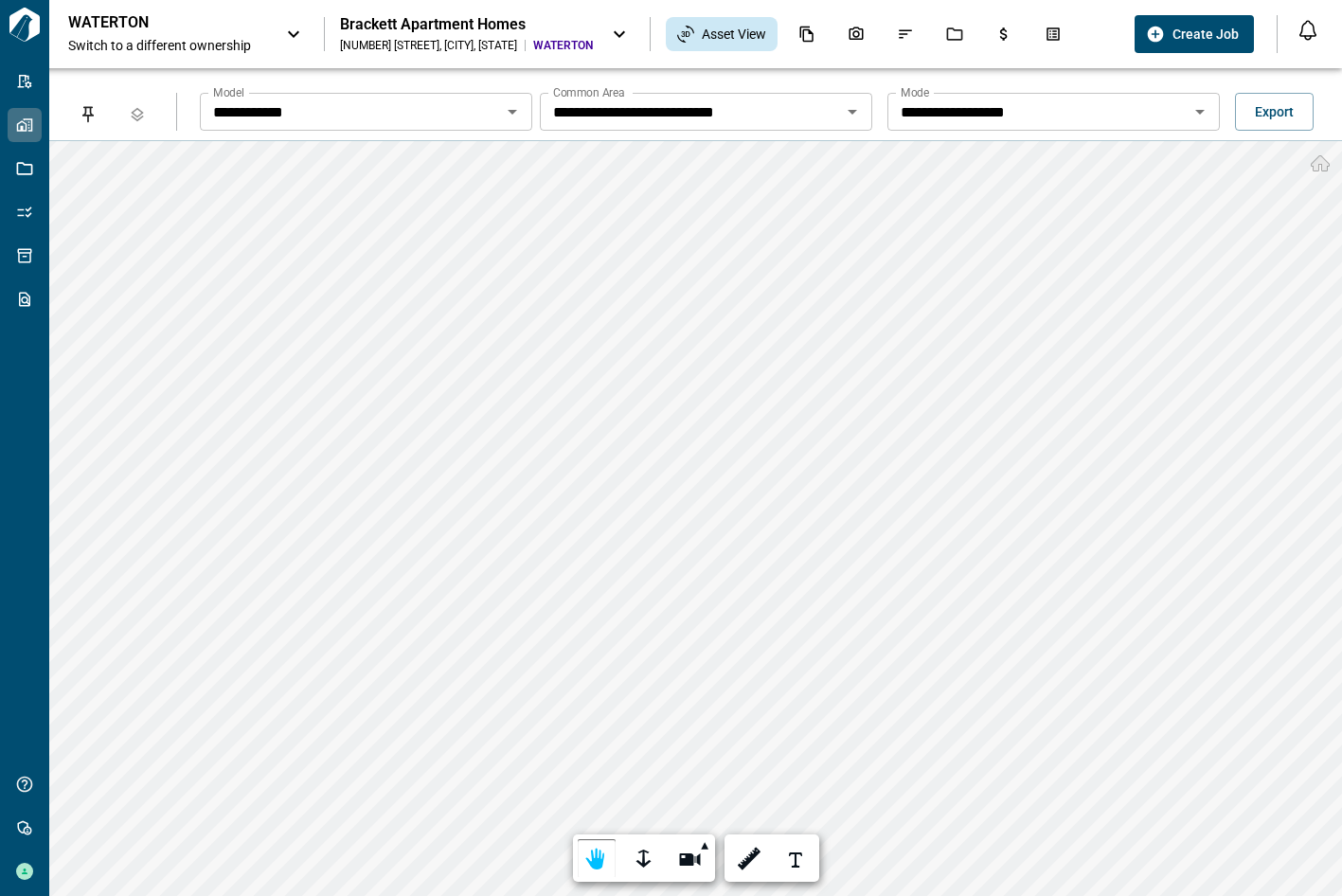 click on "Brackett Apartment Homes" at bounding box center [466, 25] 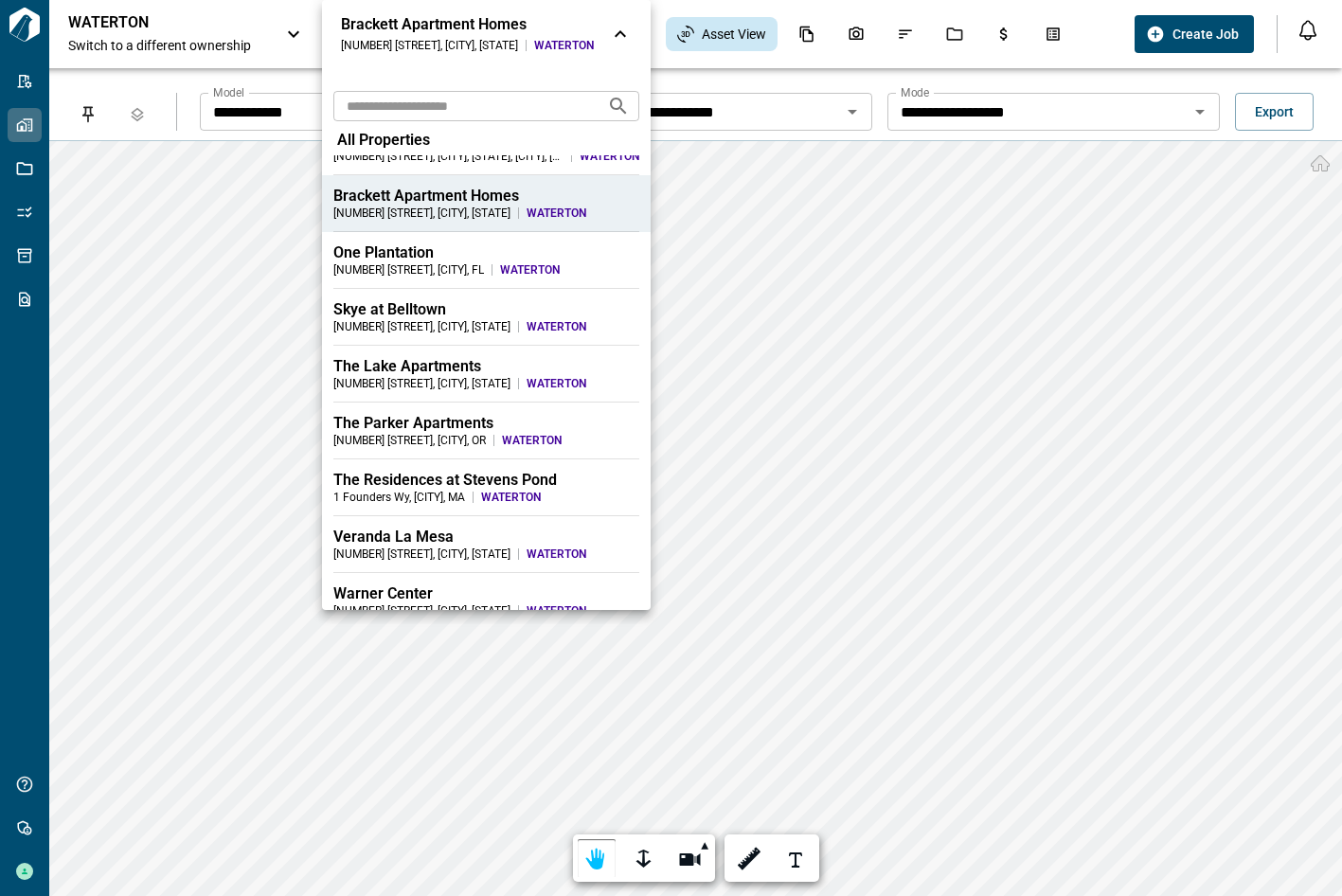 scroll, scrollTop: 170, scrollLeft: 0, axis: vertical 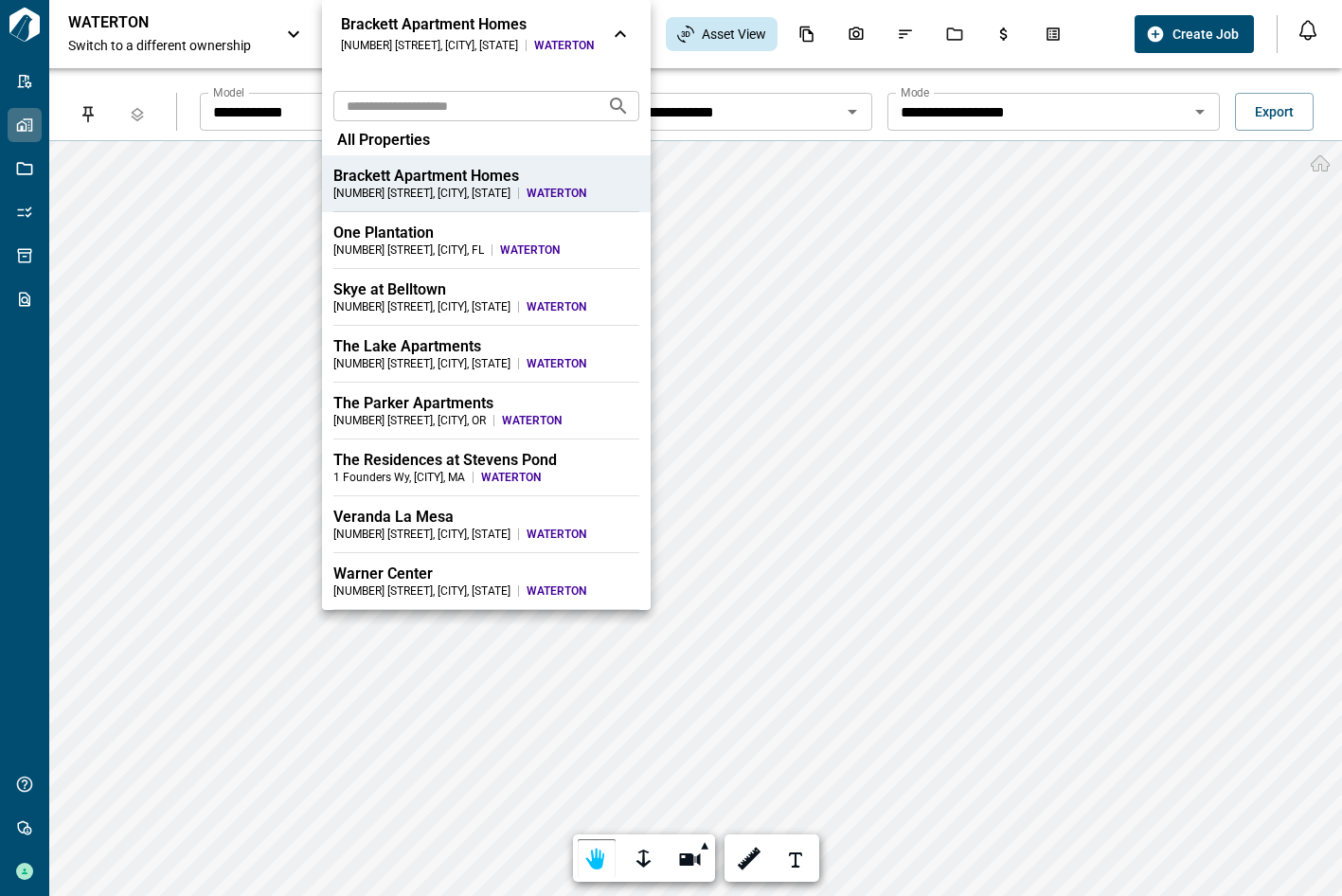 click on "The Residences at Stevens Pond" at bounding box center (486, 460) 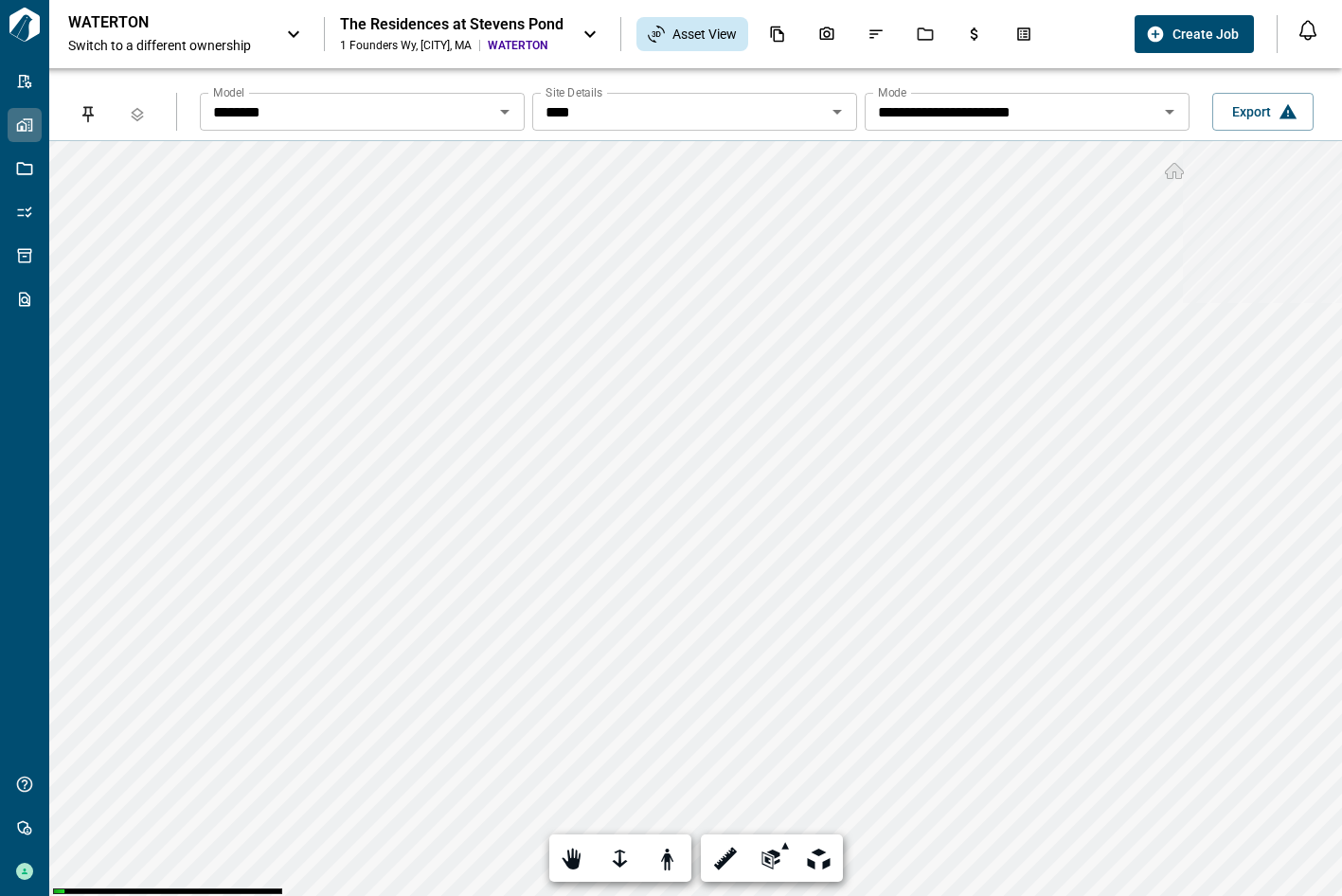 click on "**********" at bounding box center [347, 112] 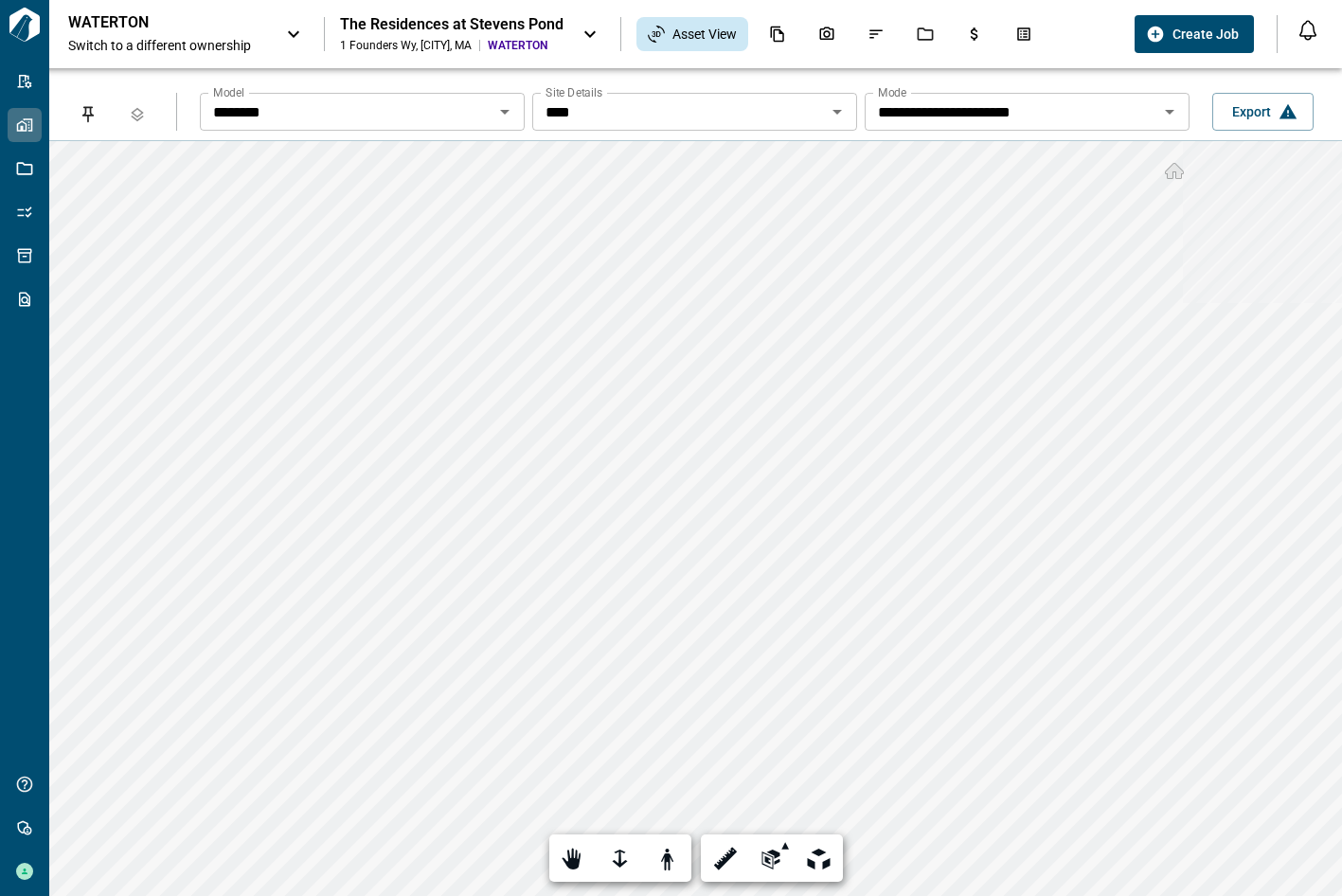 click on "The Residences at Stevens Pond 1 Founders Wy , Saugus , MA WATERTON" at bounding box center (452, 34) 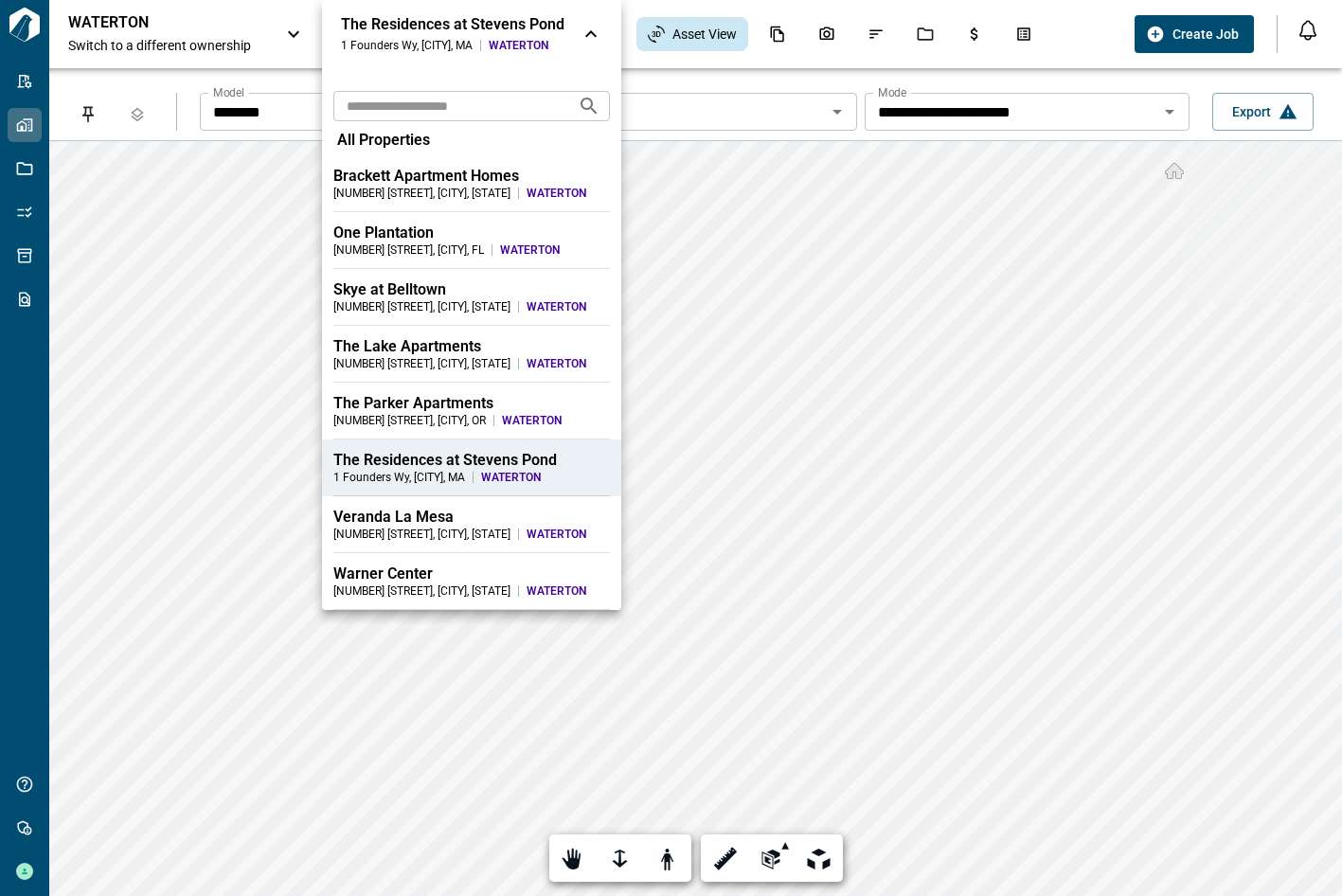 scroll, scrollTop: 0, scrollLeft: 0, axis: both 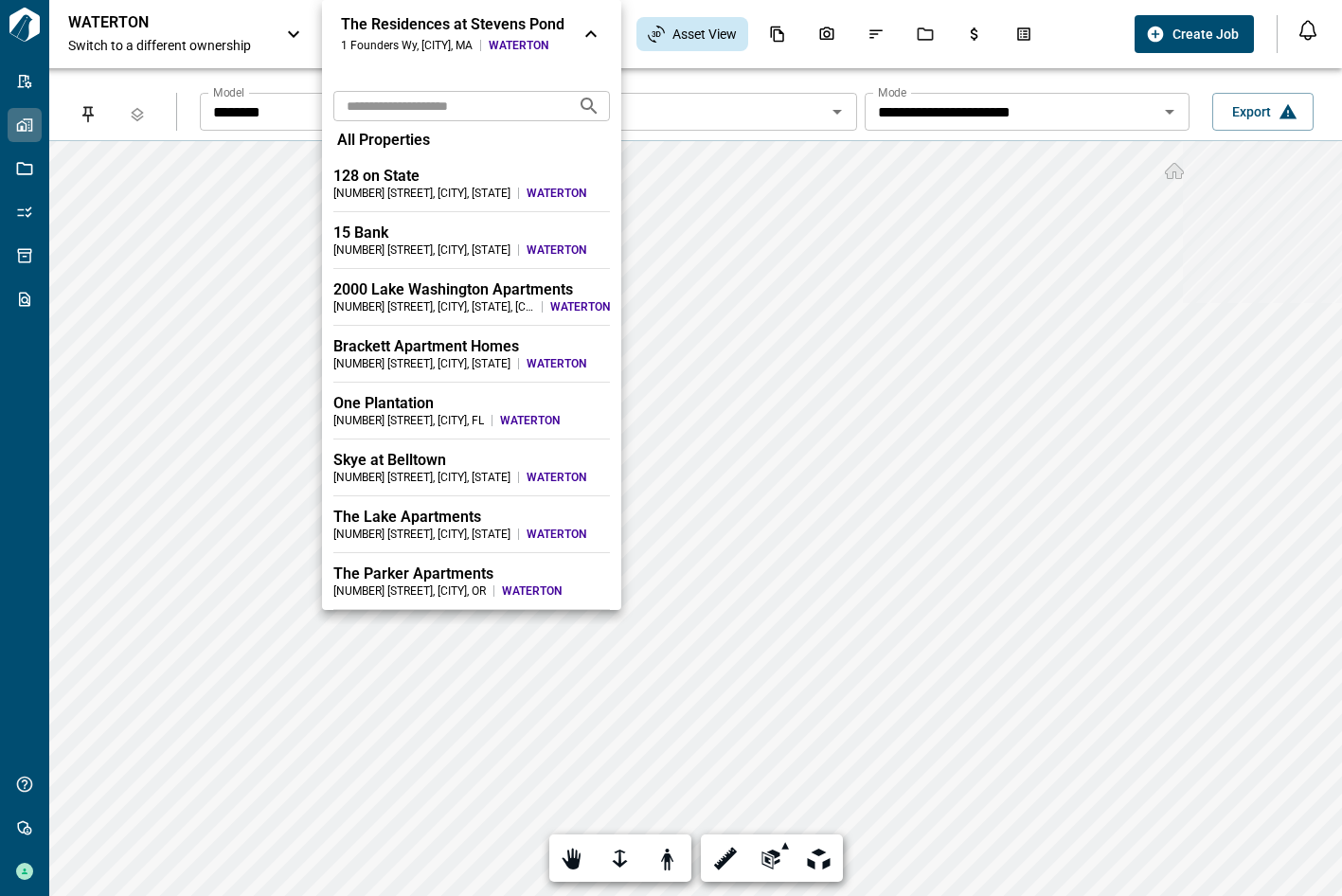 click at bounding box center [671, 448] 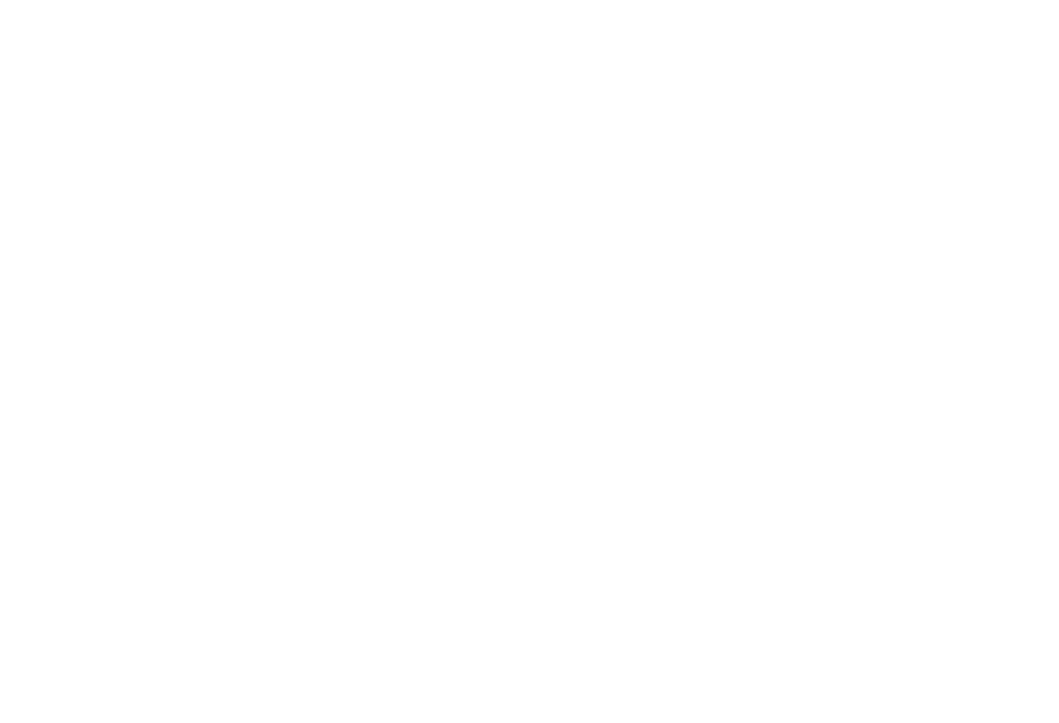 scroll, scrollTop: 0, scrollLeft: 0, axis: both 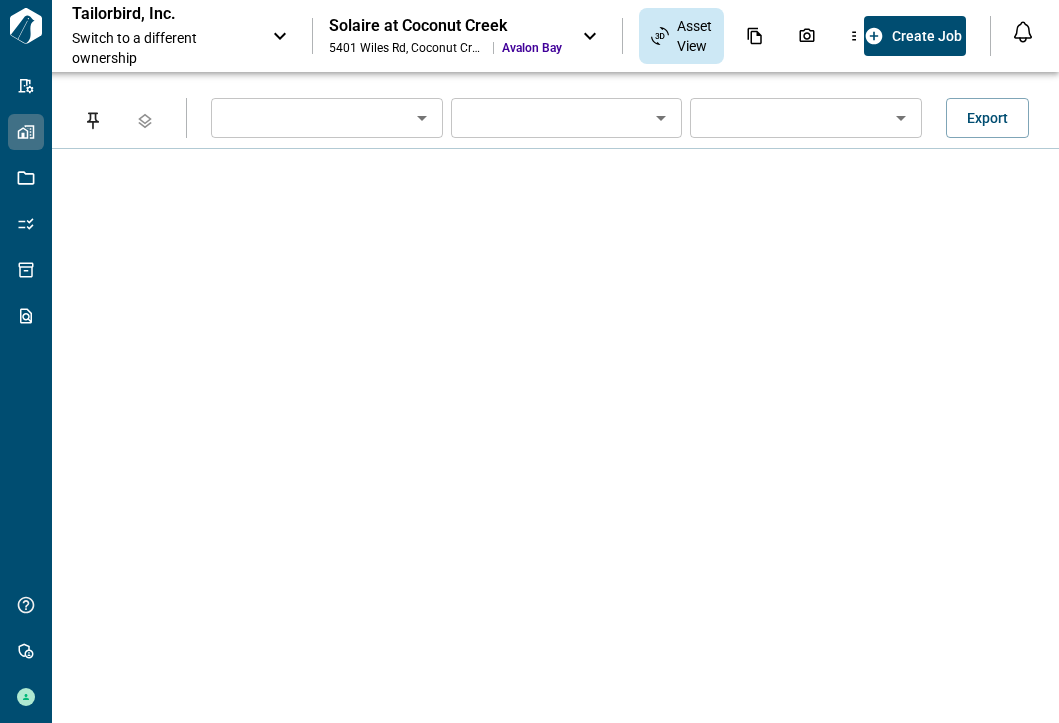 type on "********" 